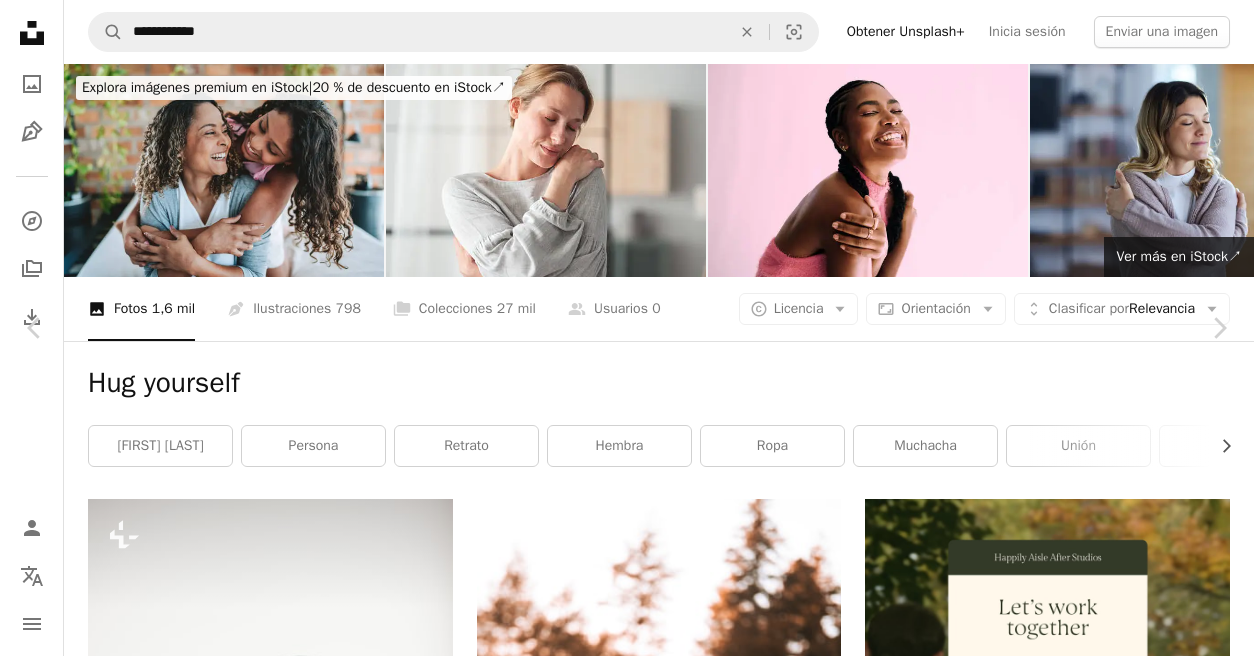 scroll, scrollTop: 35811, scrollLeft: 0, axis: vertical 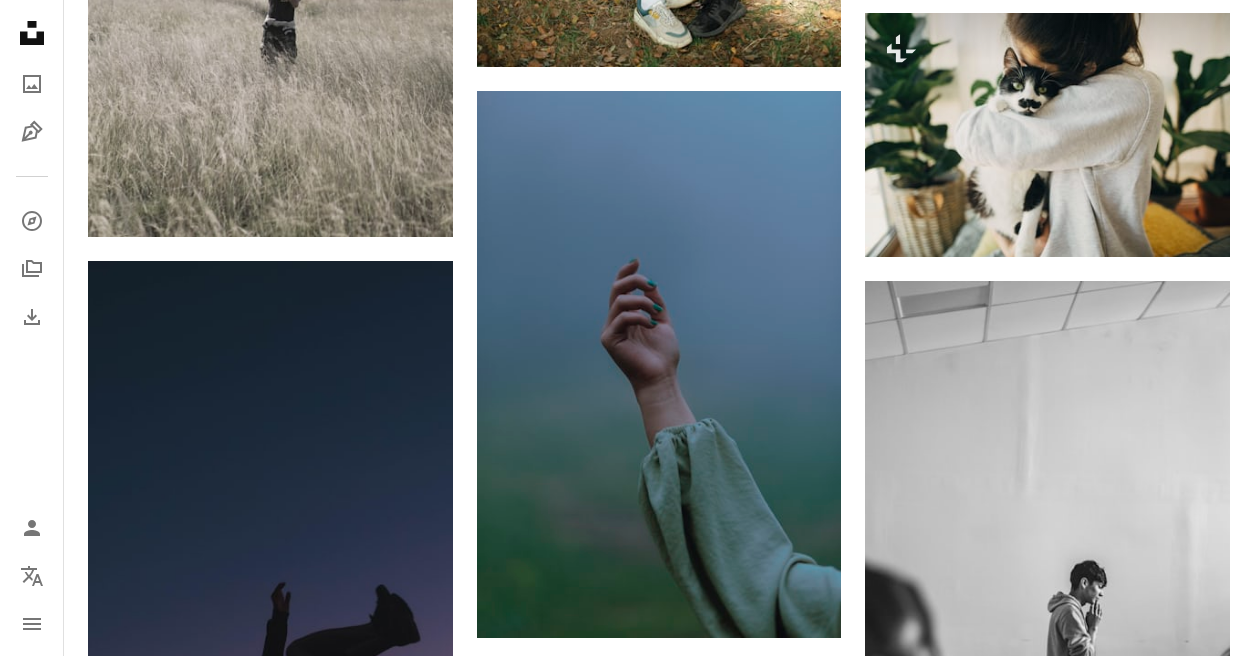click at bounding box center (1047, 1394) 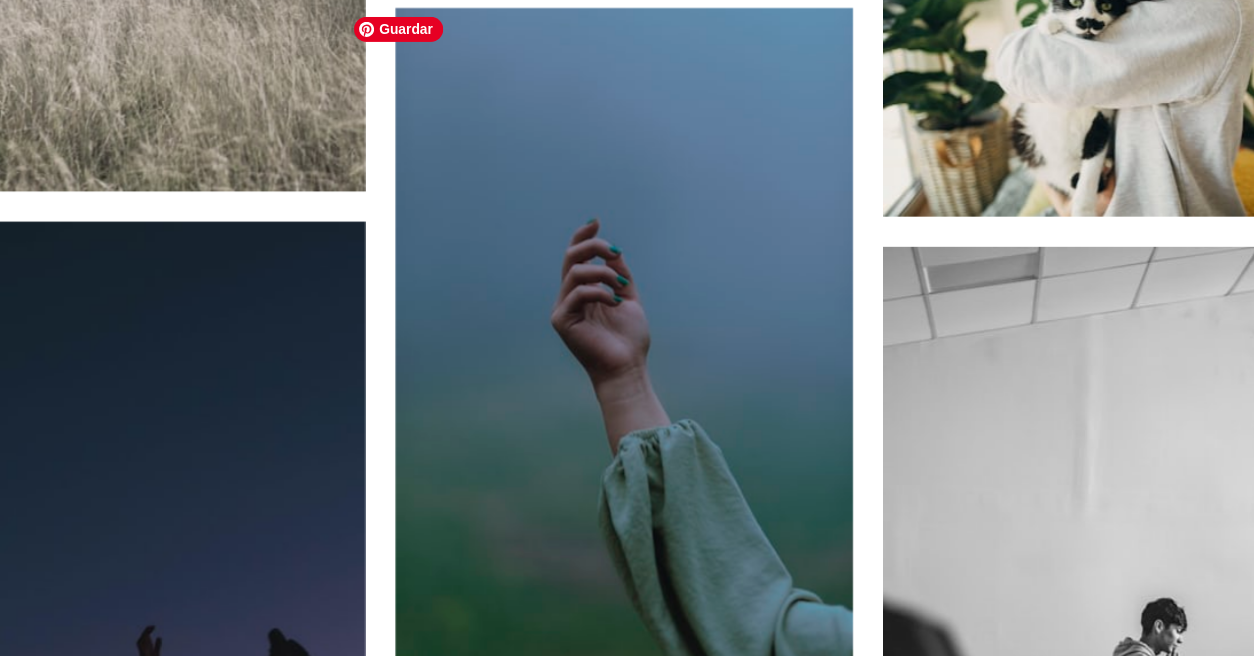scroll, scrollTop: 68, scrollLeft: 0, axis: vertical 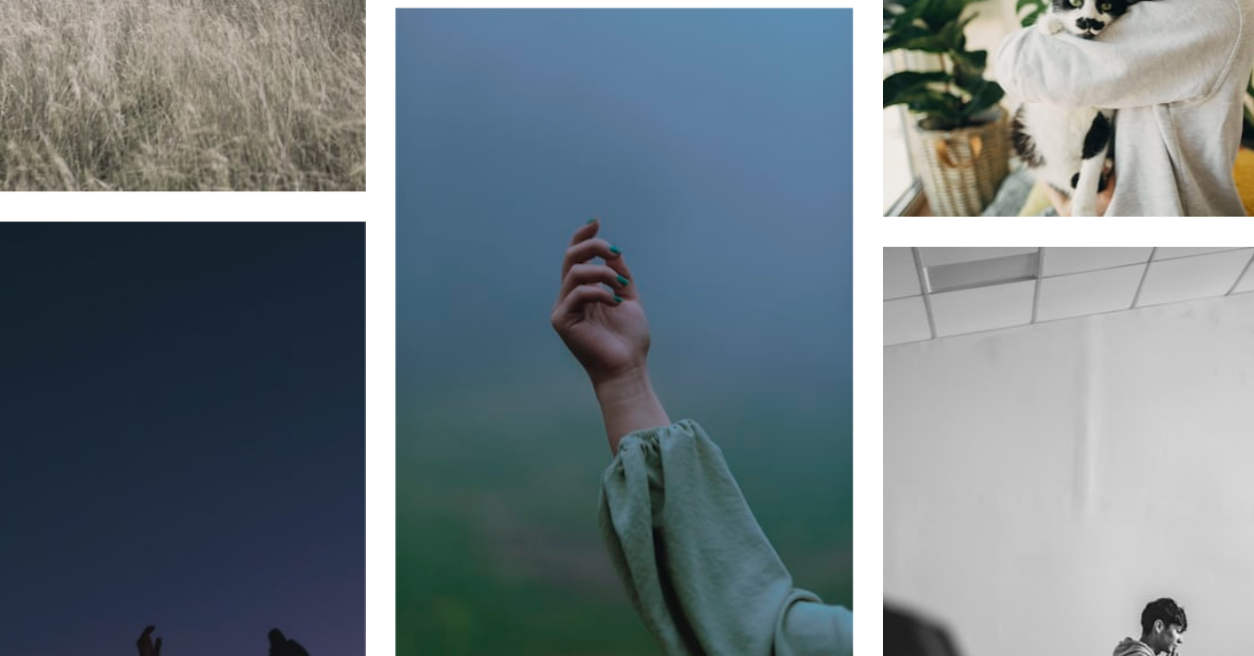 type 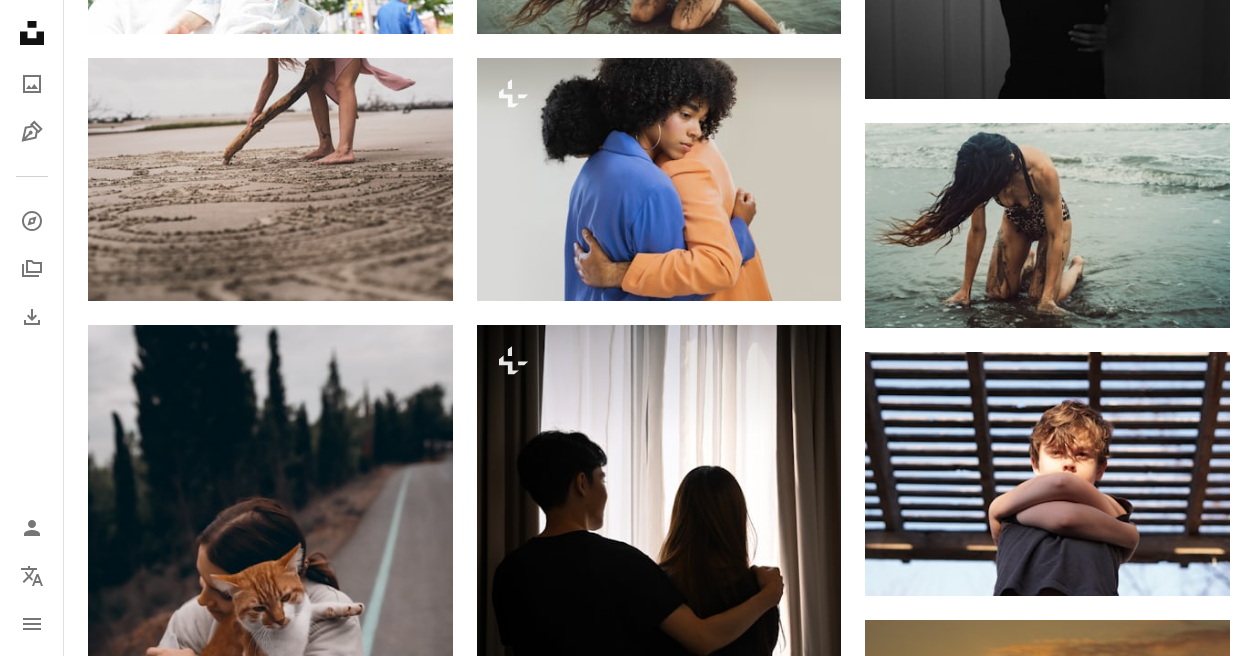 scroll, scrollTop: 0, scrollLeft: 0, axis: both 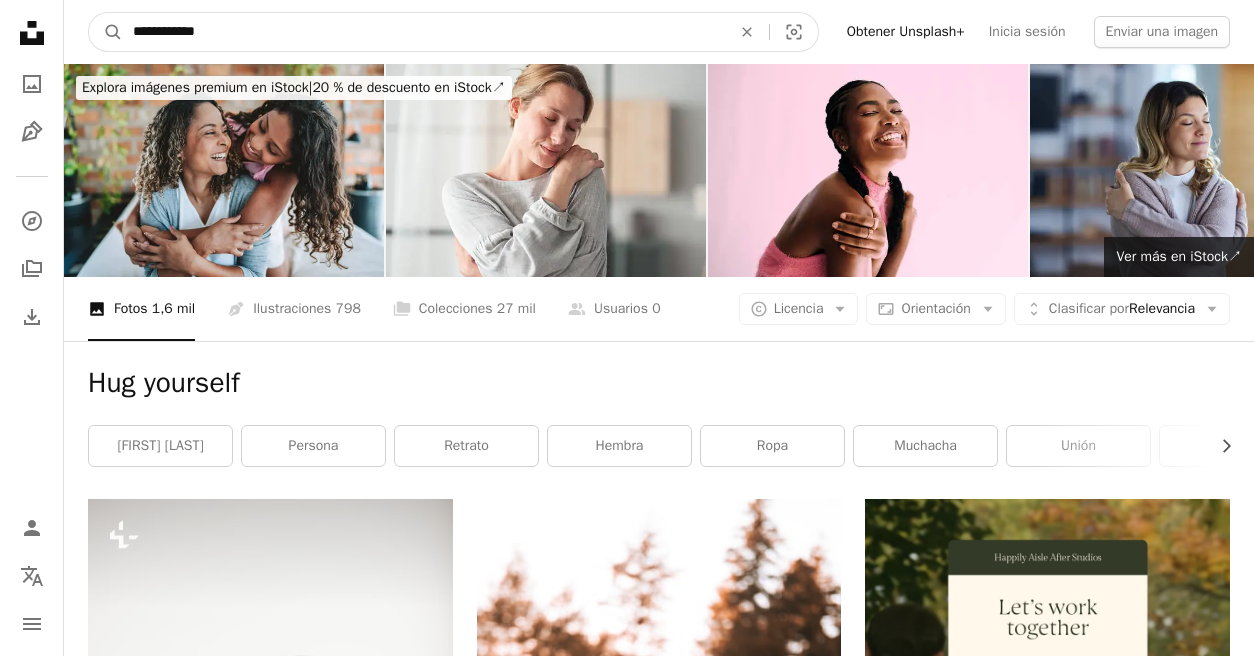 click on "**********" at bounding box center (424, 32) 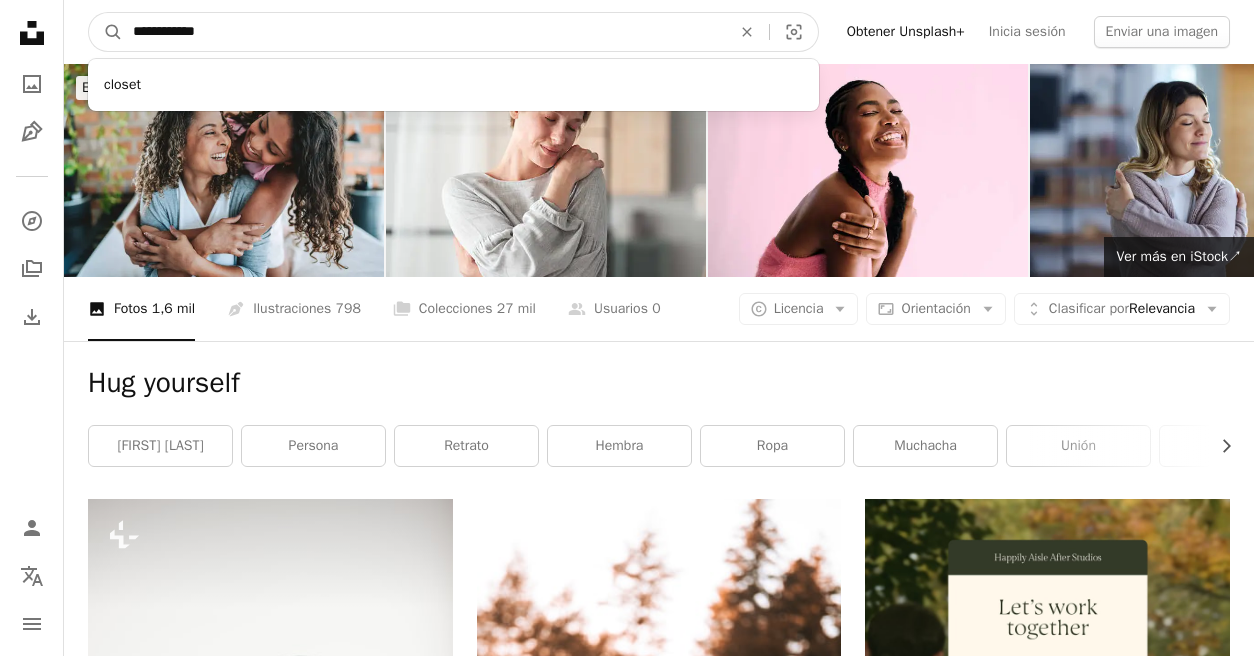 type on "**********" 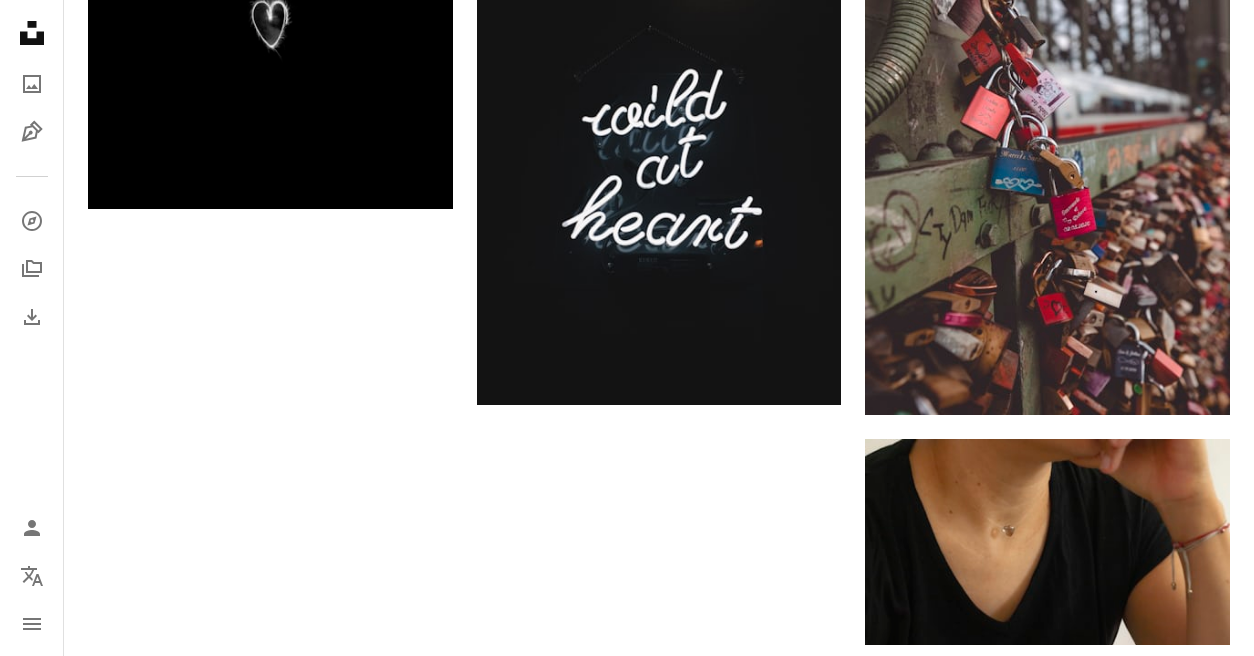 scroll, scrollTop: 2230, scrollLeft: 0, axis: vertical 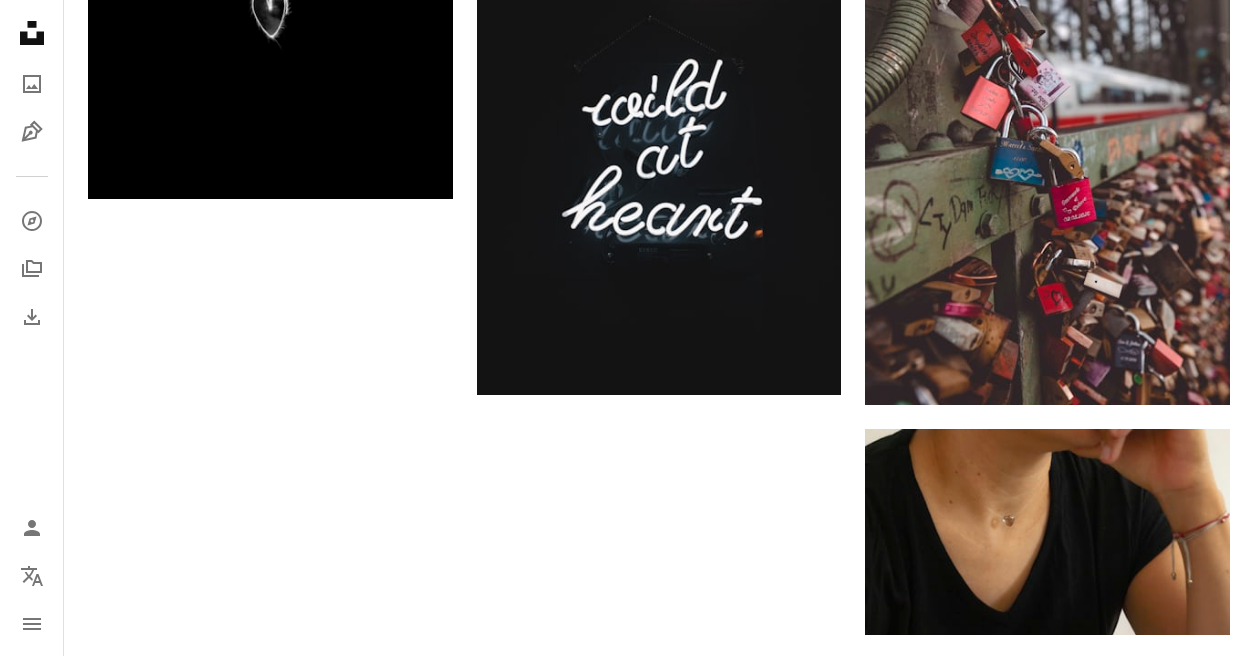 click on "Cargar más" at bounding box center (659, 1286) 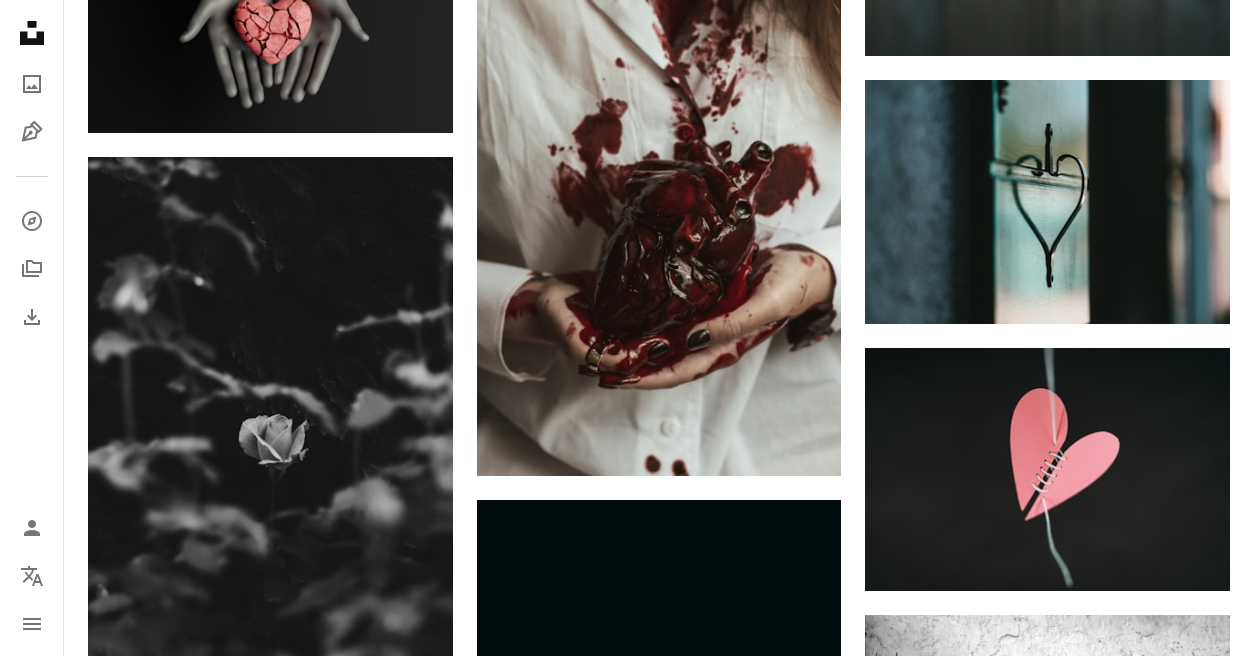 scroll, scrollTop: 5919, scrollLeft: 0, axis: vertical 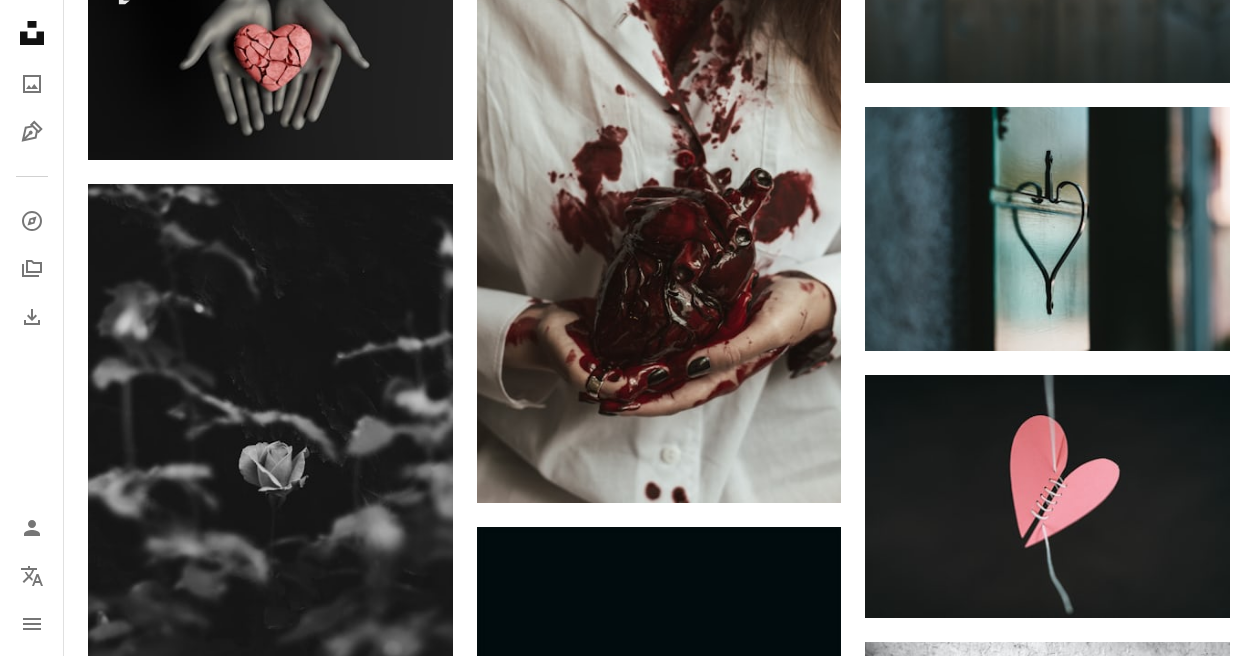 click on "A lock Descargar" at bounding box center (381, 924) 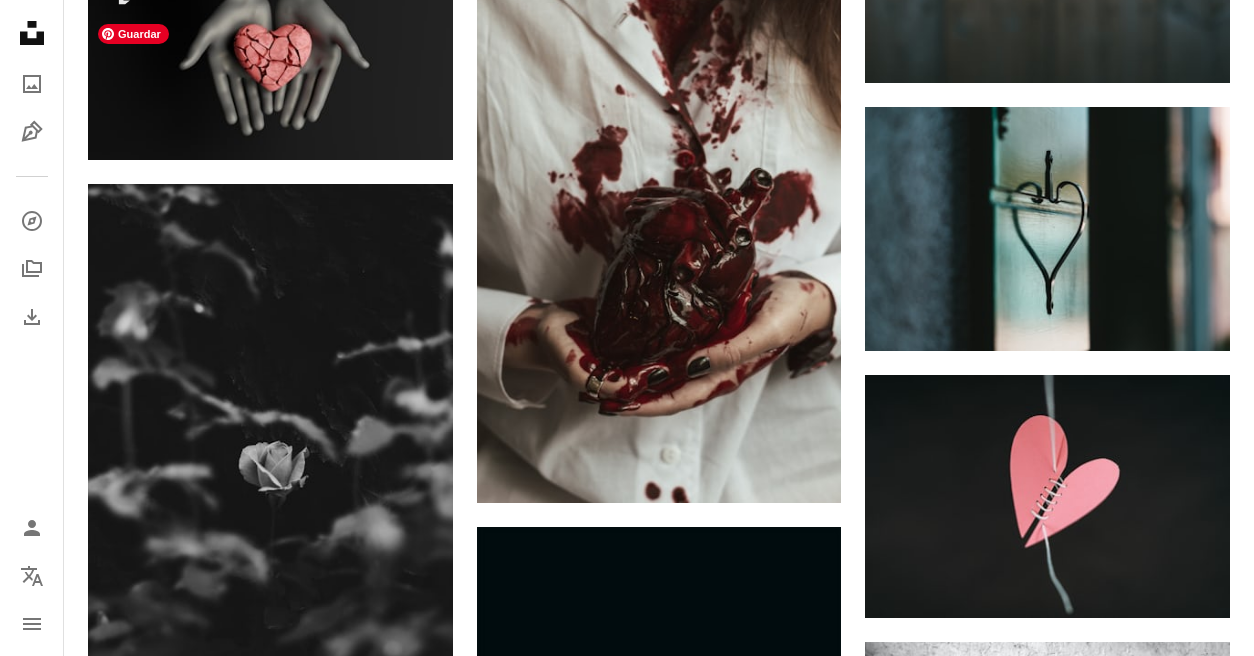 click at bounding box center [270, 857] 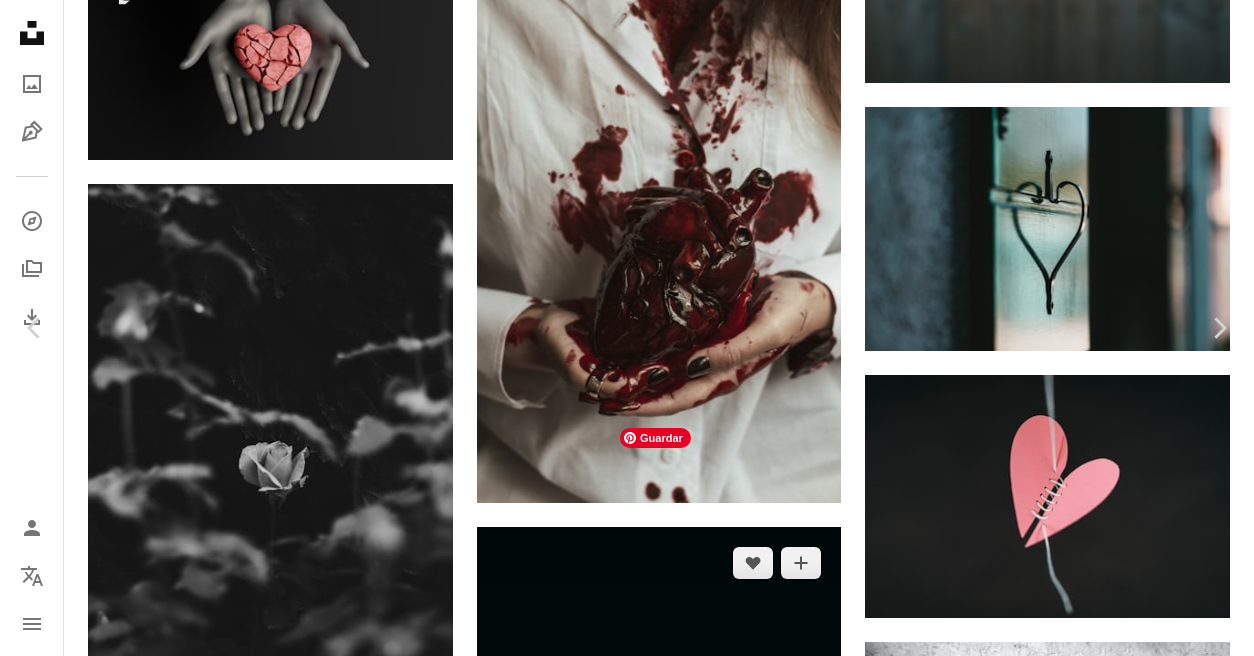 scroll, scrollTop: 852, scrollLeft: 0, axis: vertical 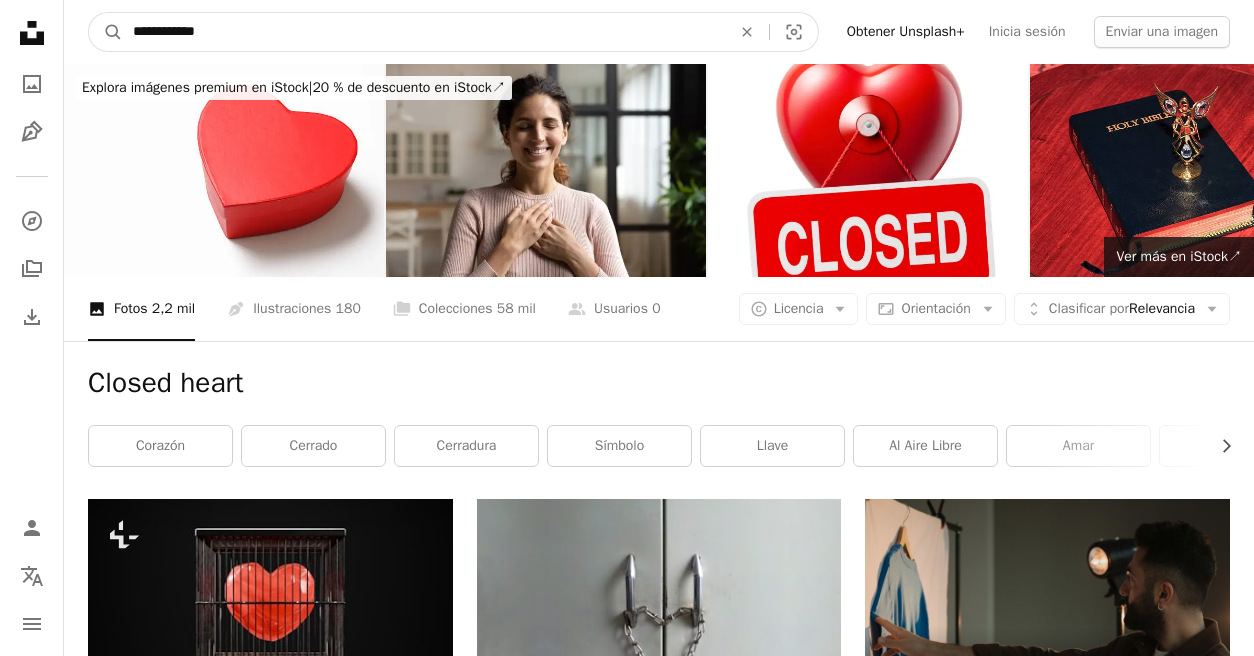 click on "**********" at bounding box center [424, 32] 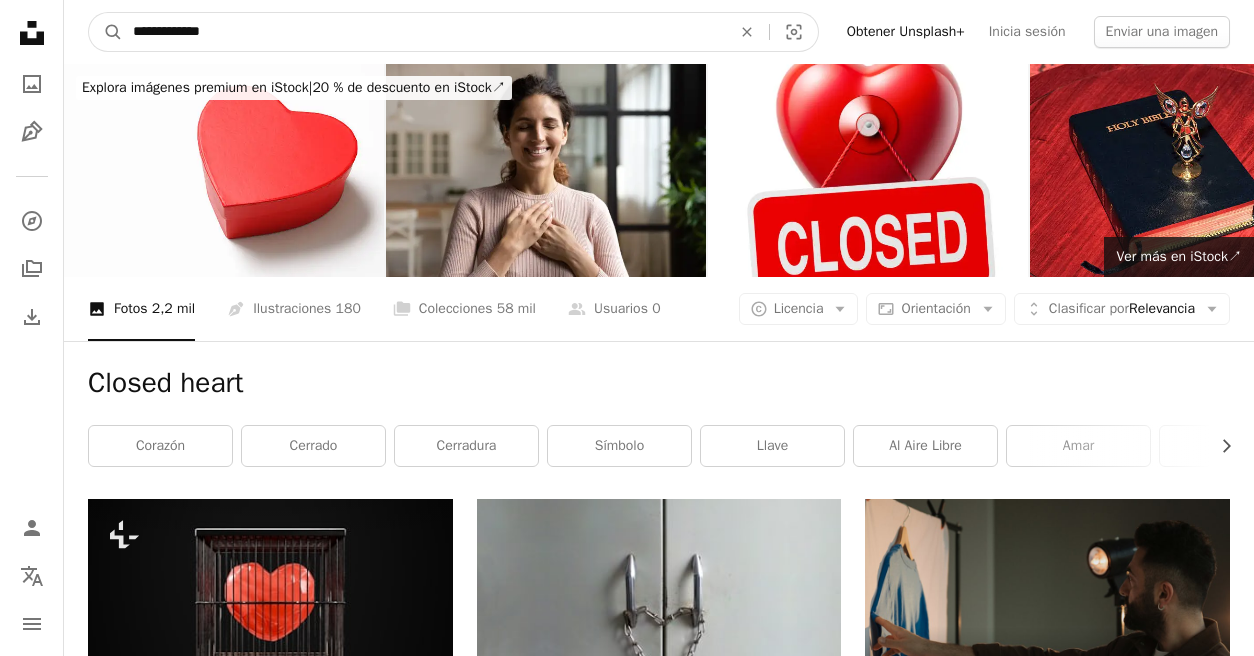 type on "**********" 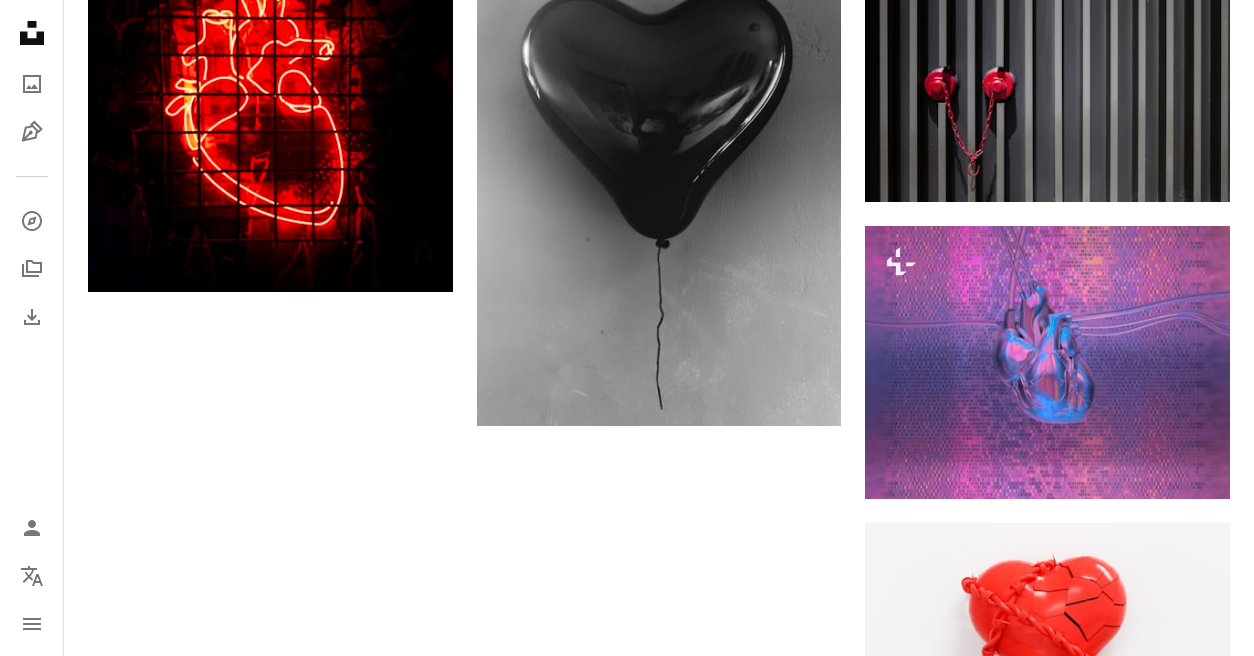 scroll, scrollTop: 3129, scrollLeft: 0, axis: vertical 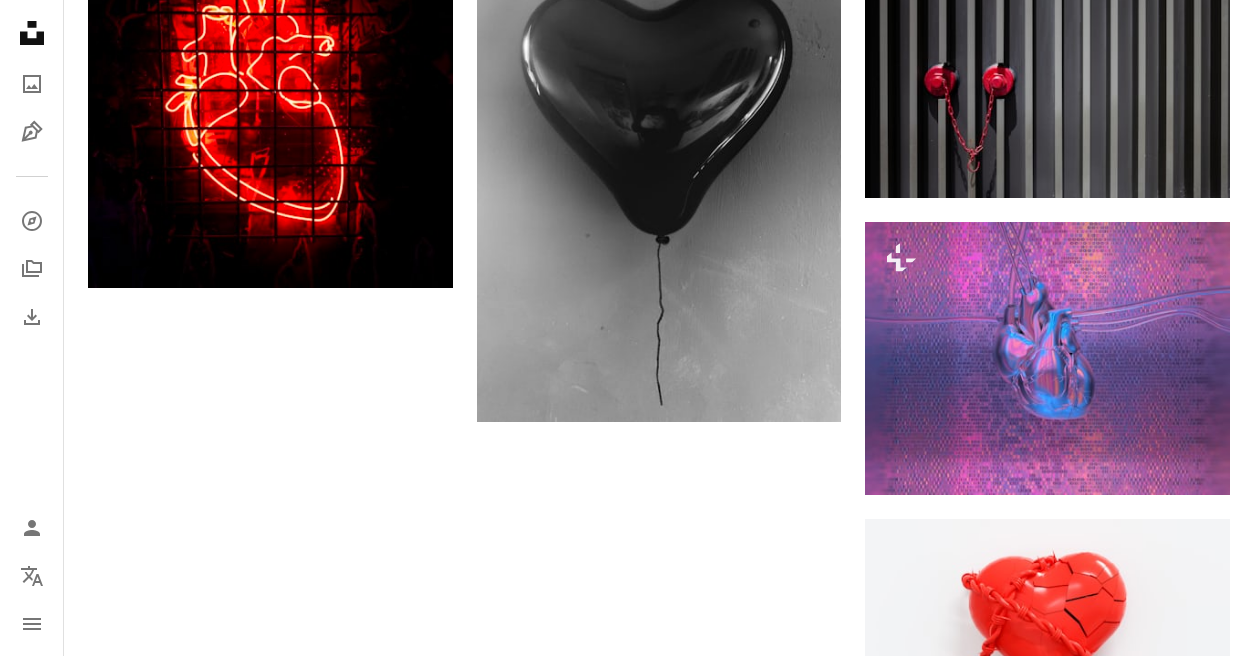 click on "Cargar más" at bounding box center (659, 805) 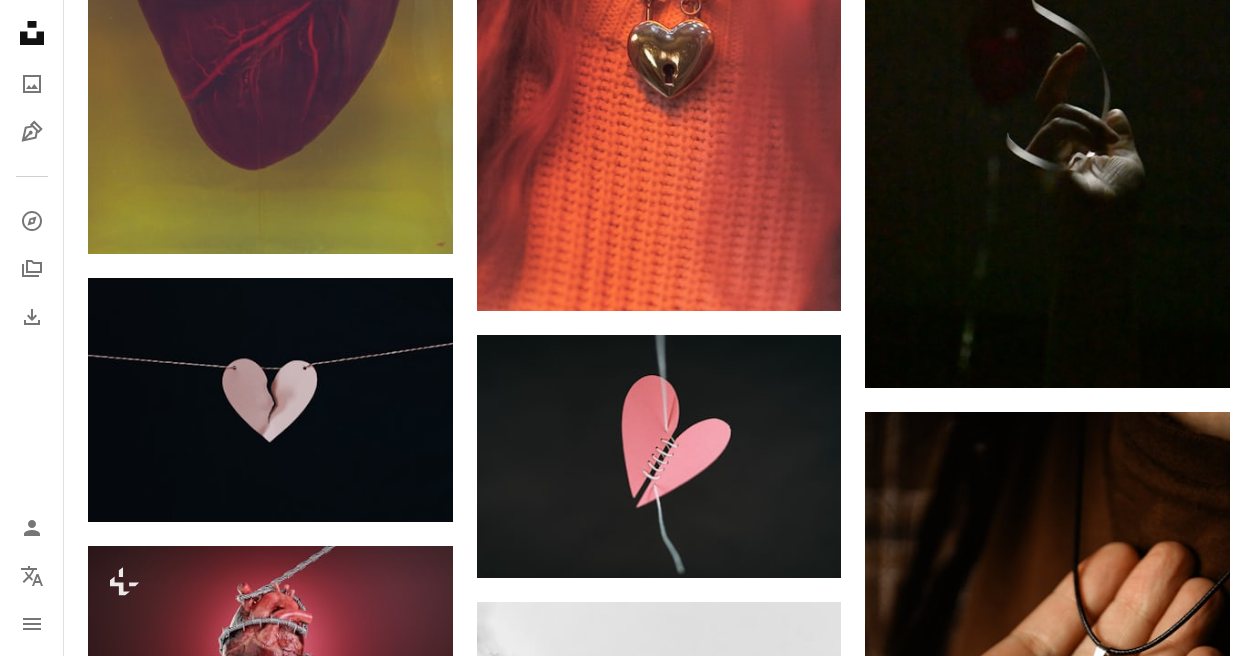 scroll, scrollTop: 5895, scrollLeft: 0, axis: vertical 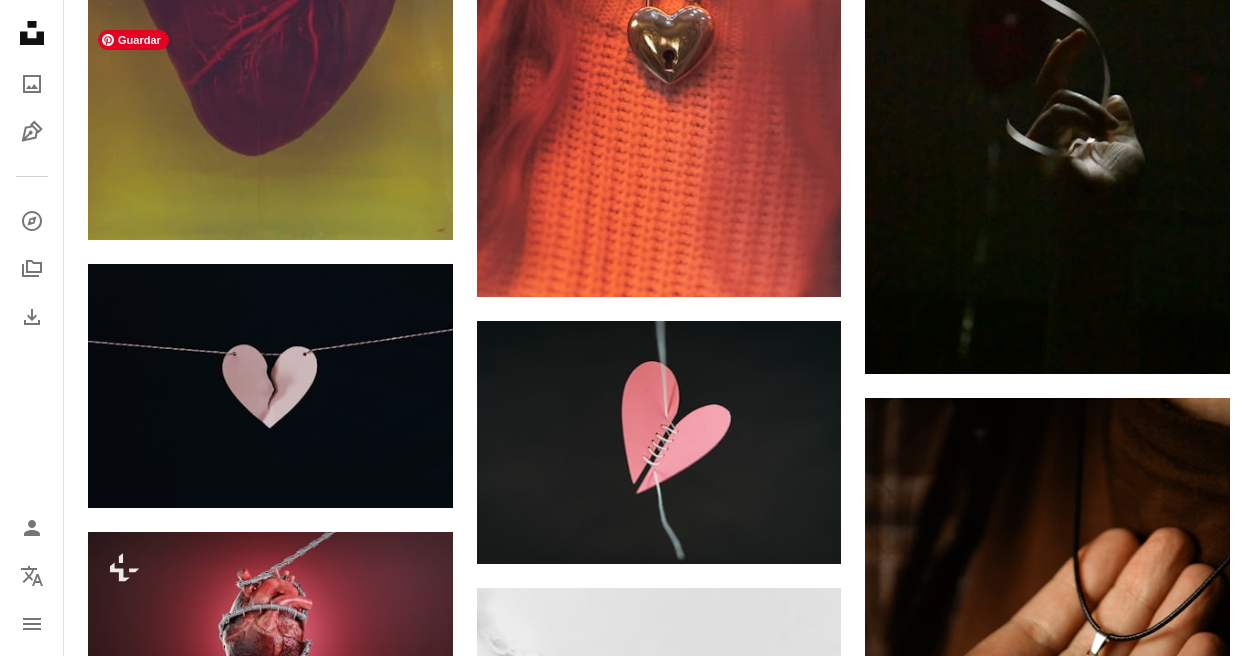 click at bounding box center (270, 882) 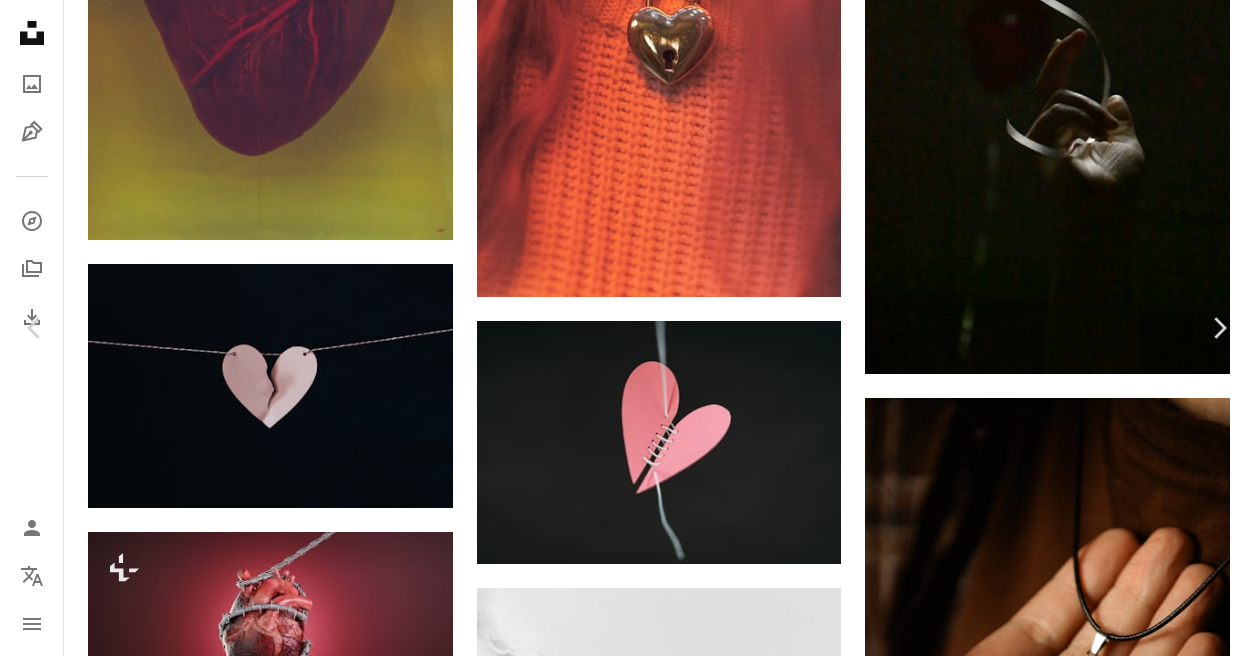 click on "Descargar gratis" at bounding box center [1048, 6177] 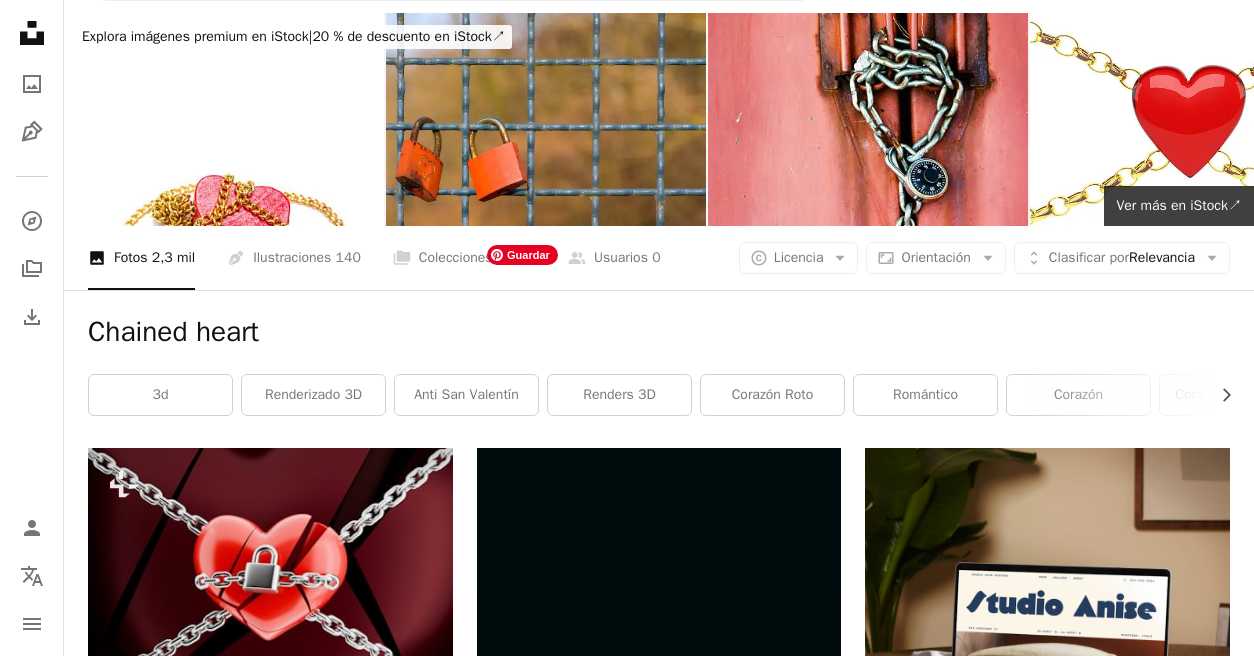 scroll, scrollTop: 0, scrollLeft: 0, axis: both 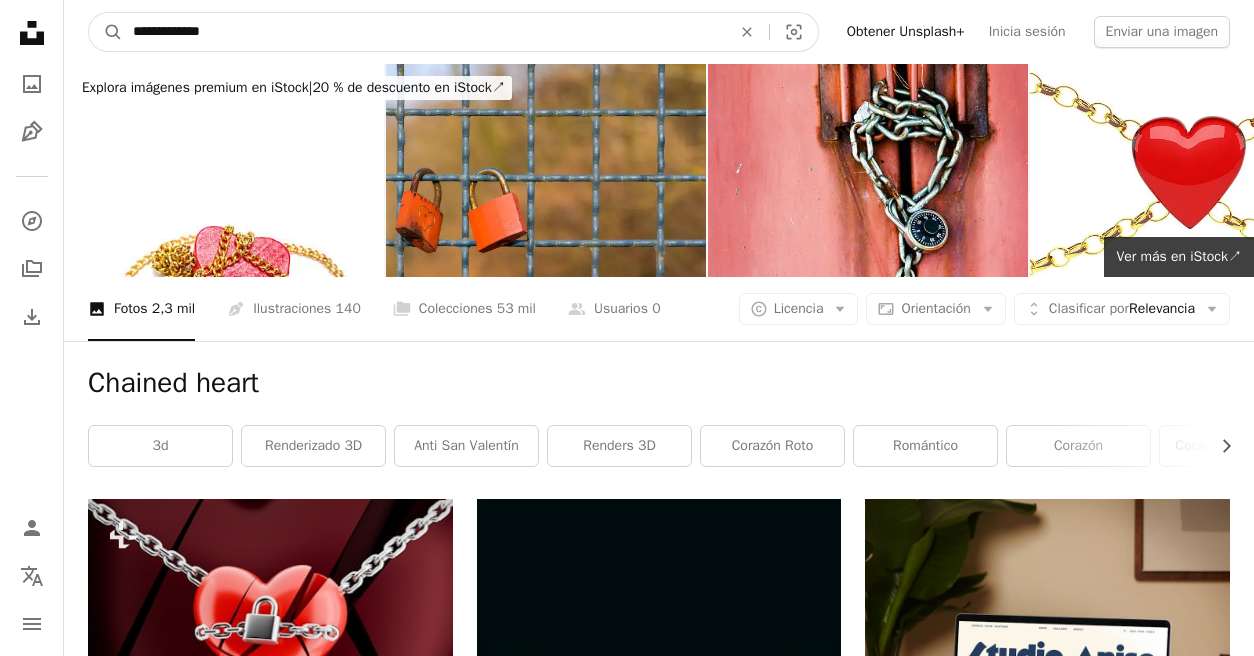 click on "**********" at bounding box center (424, 32) 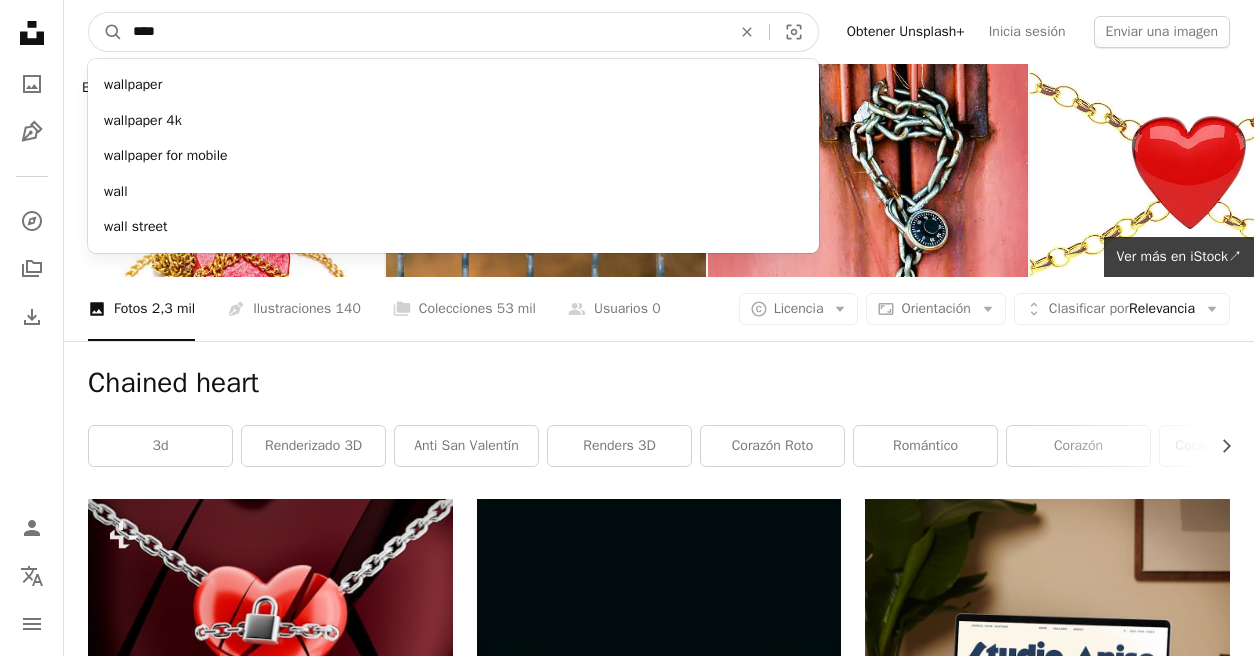 type on "****" 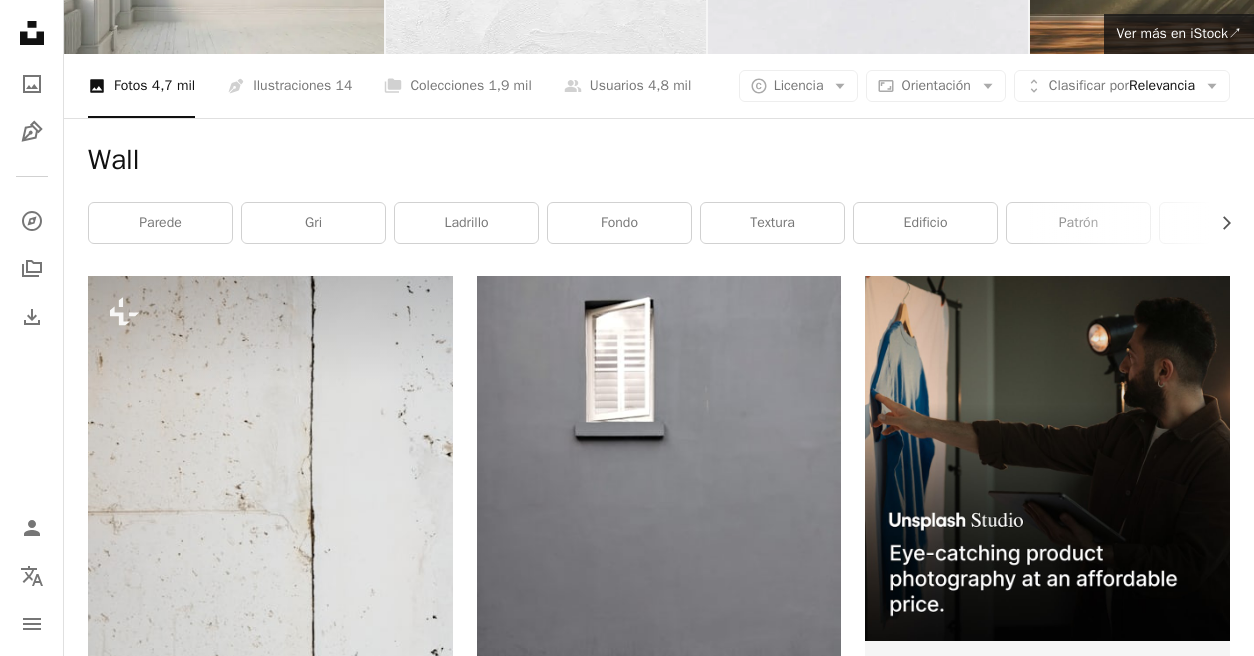 scroll, scrollTop: 0, scrollLeft: 0, axis: both 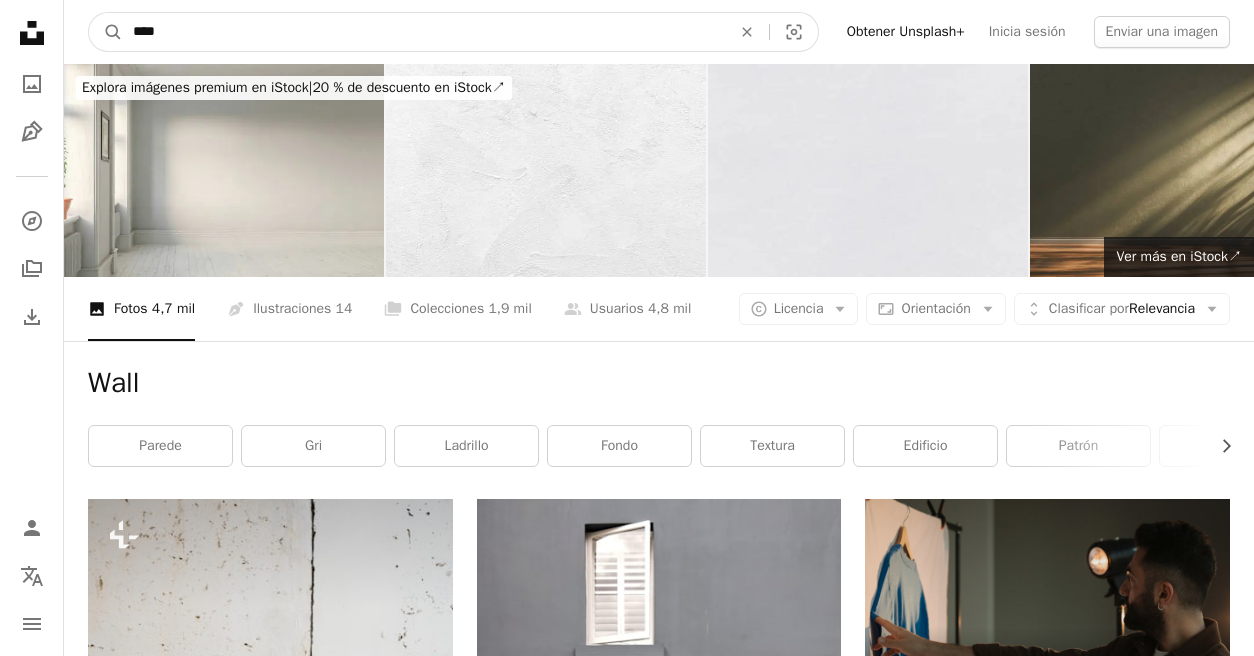 click on "****" at bounding box center (424, 32) 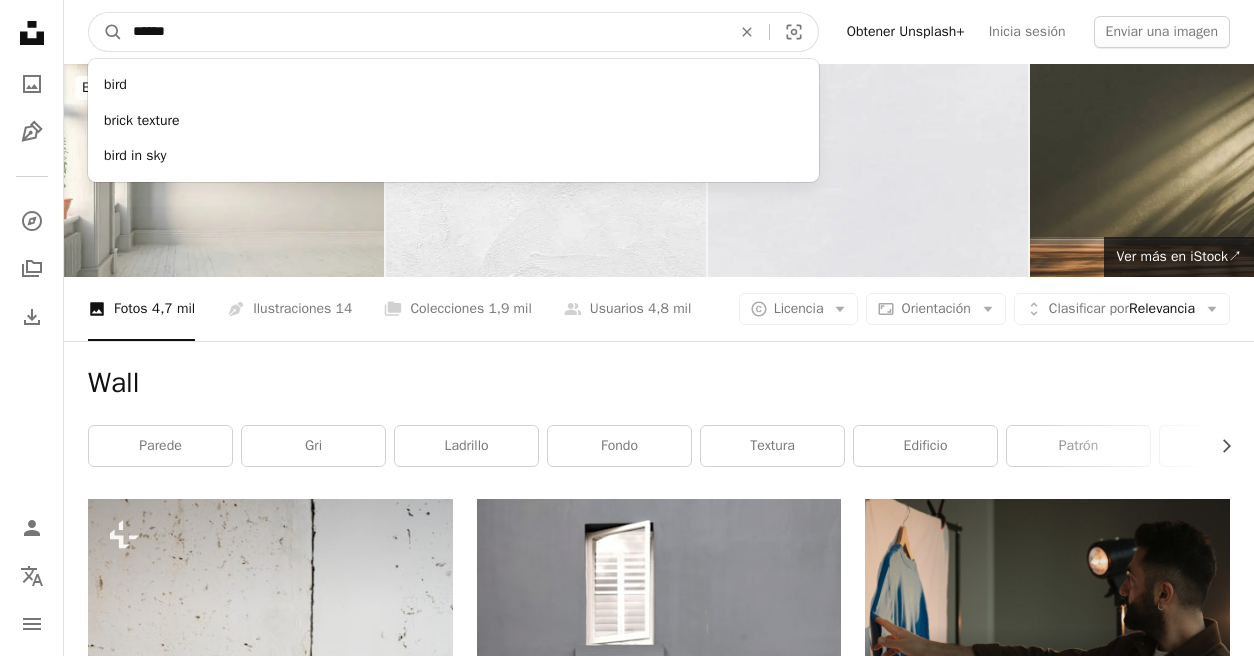 type on "******" 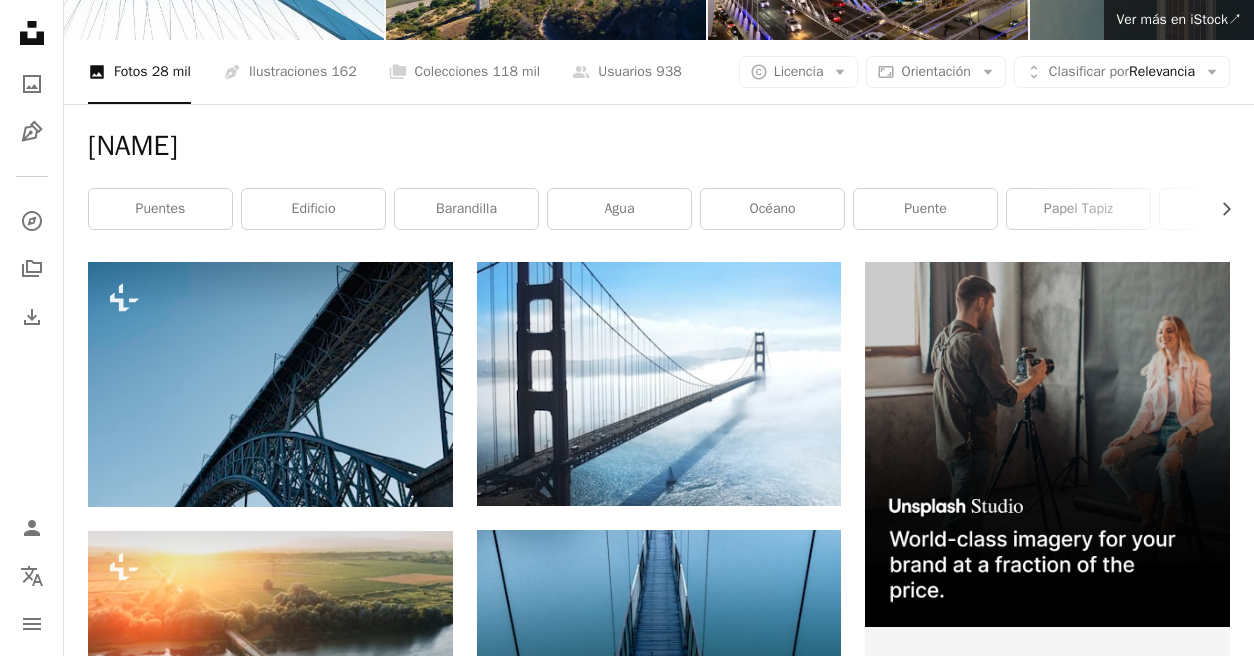 scroll, scrollTop: 289, scrollLeft: 0, axis: vertical 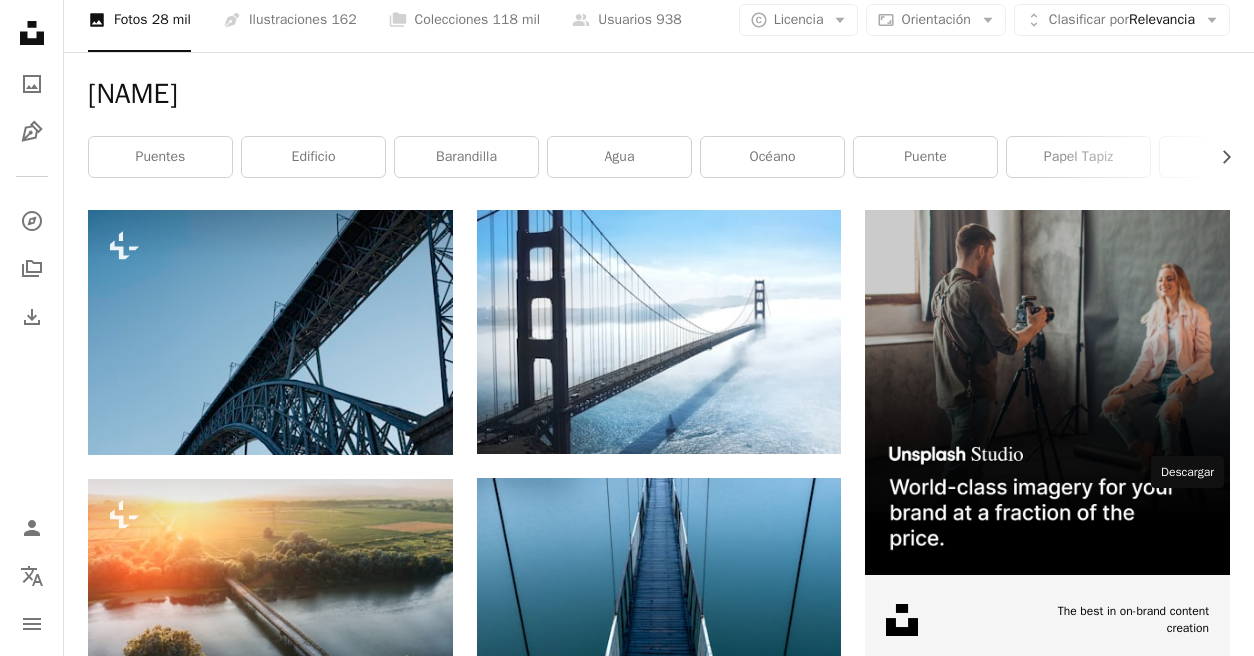 click on "Arrow pointing down" 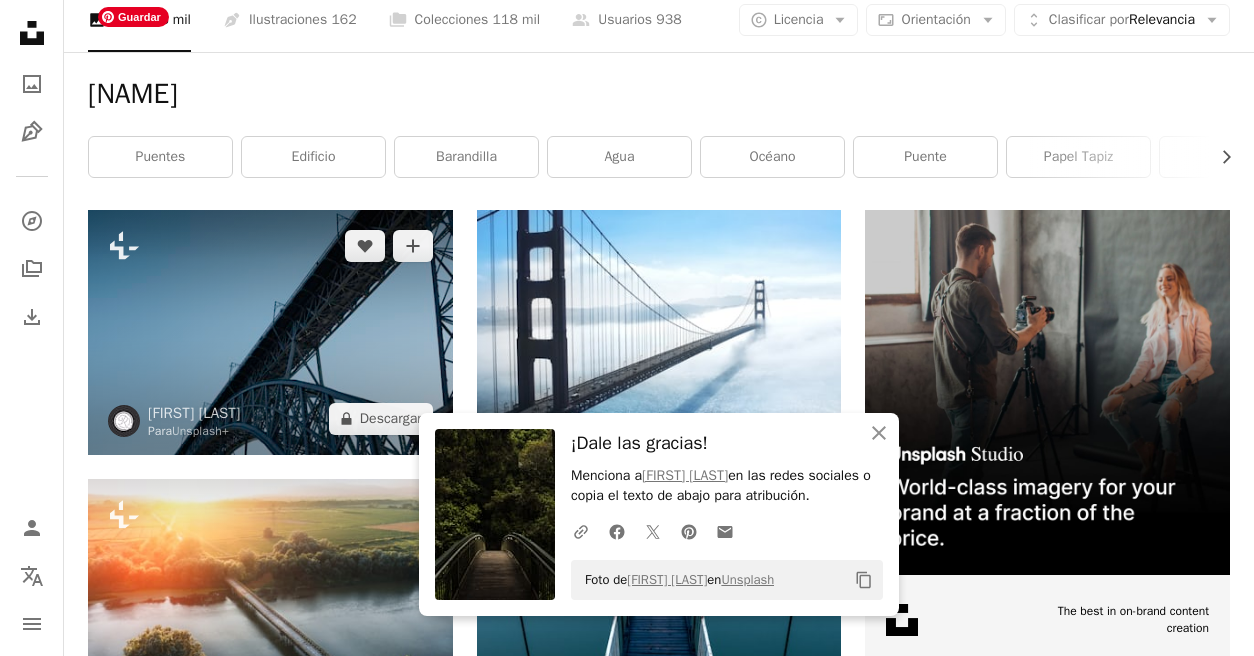 scroll, scrollTop: 0, scrollLeft: 0, axis: both 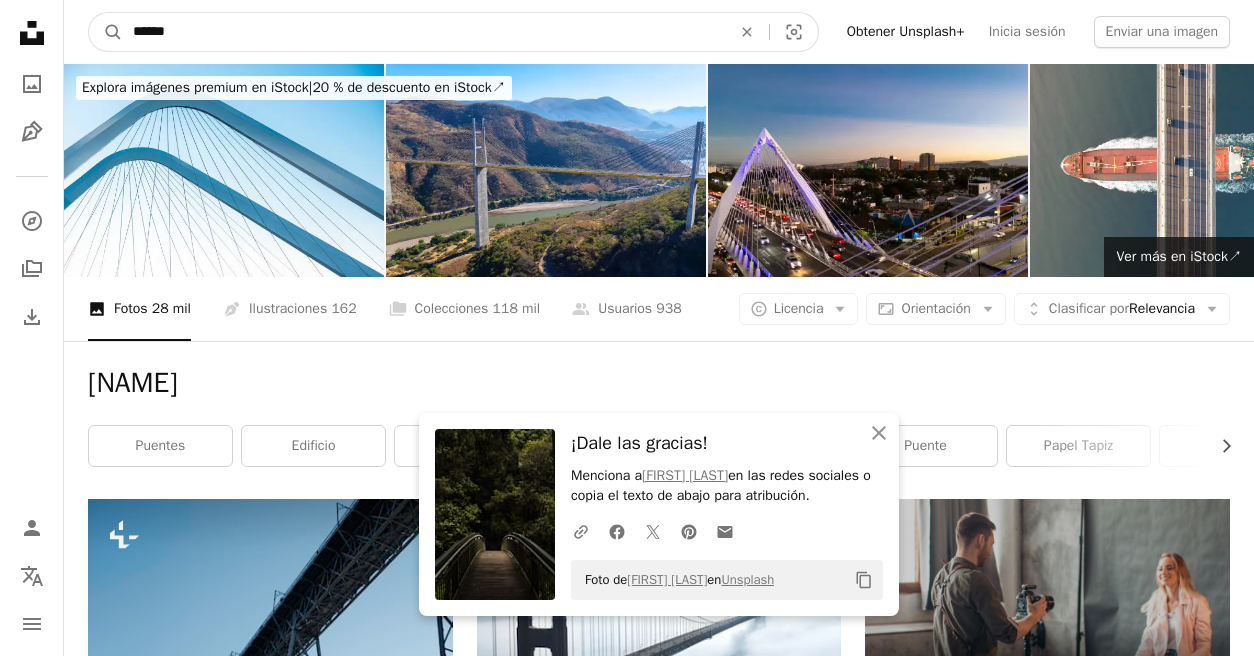 click on "******" at bounding box center [424, 32] 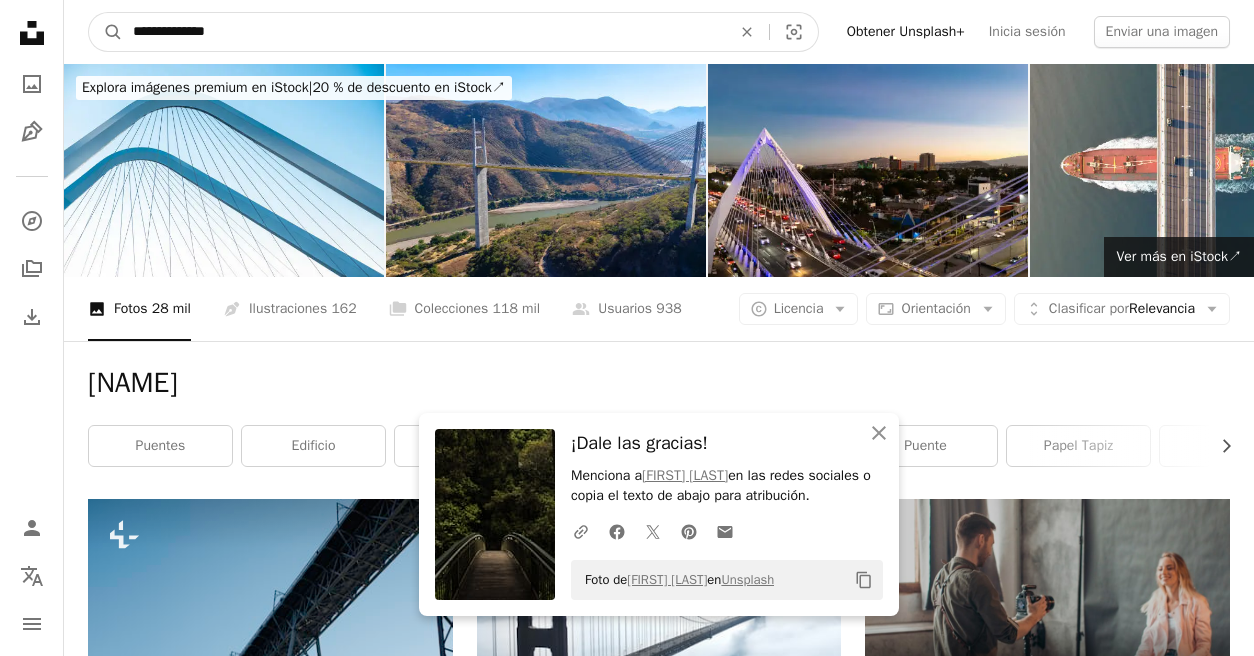 type on "**********" 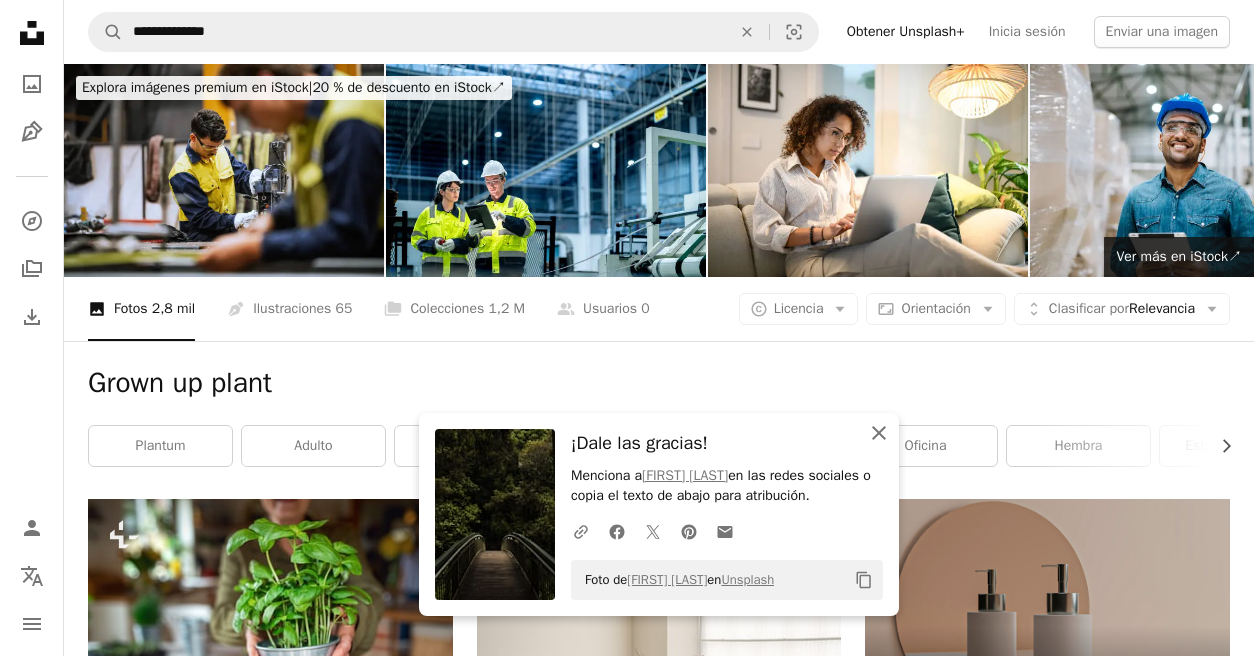 click on "An X shape" 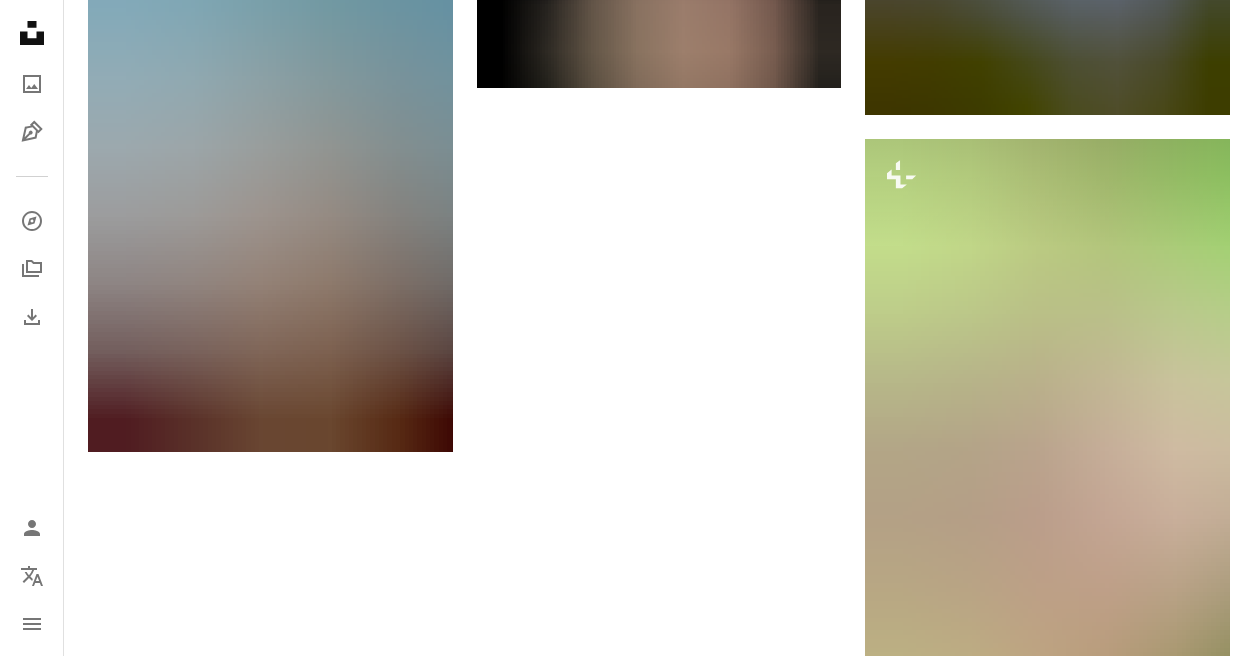 scroll, scrollTop: 2807, scrollLeft: 0, axis: vertical 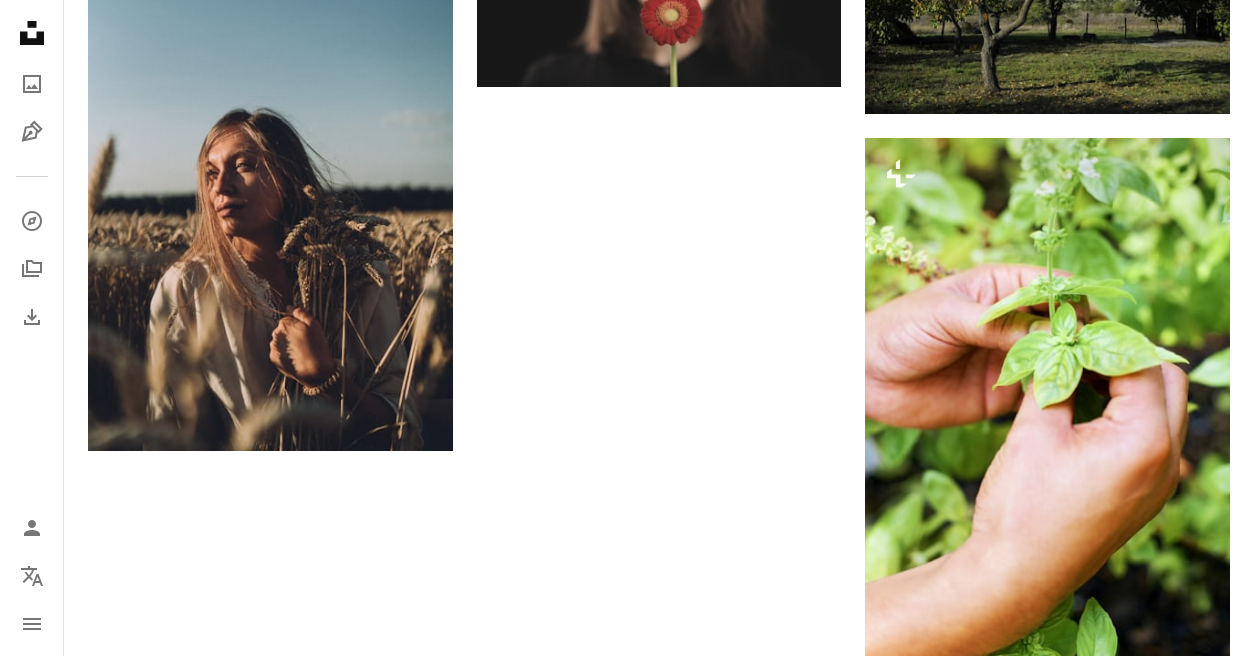 click on "Cargar más" at bounding box center [659, 765] 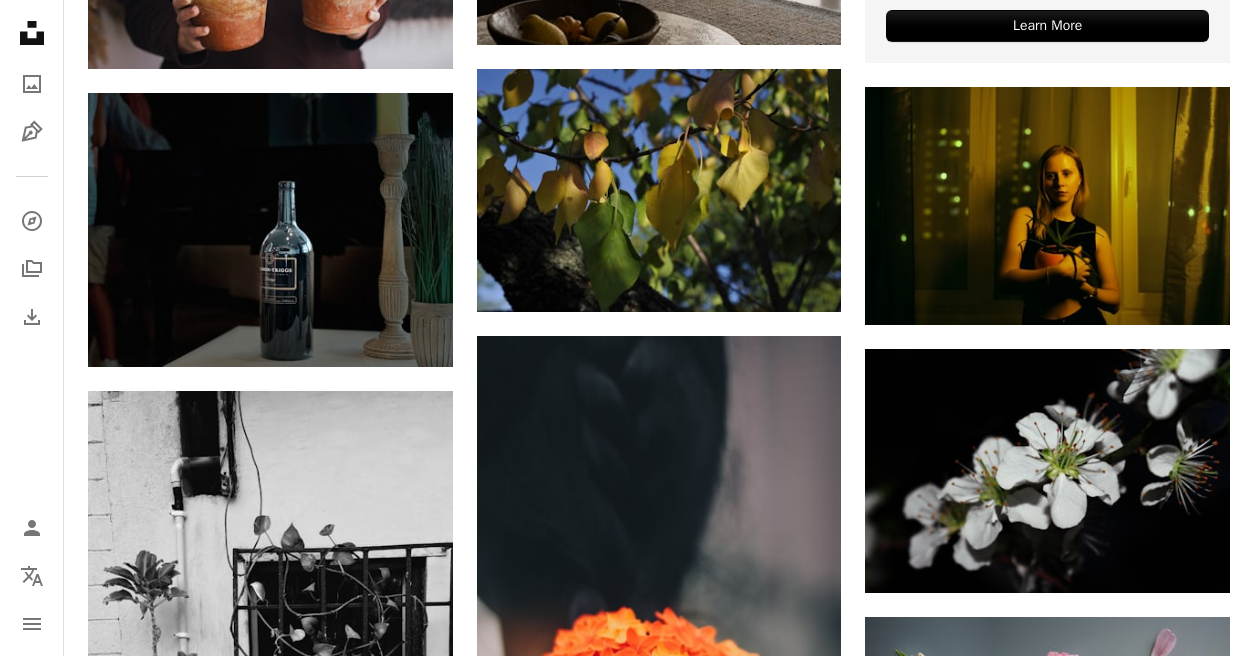 scroll, scrollTop: 0, scrollLeft: 0, axis: both 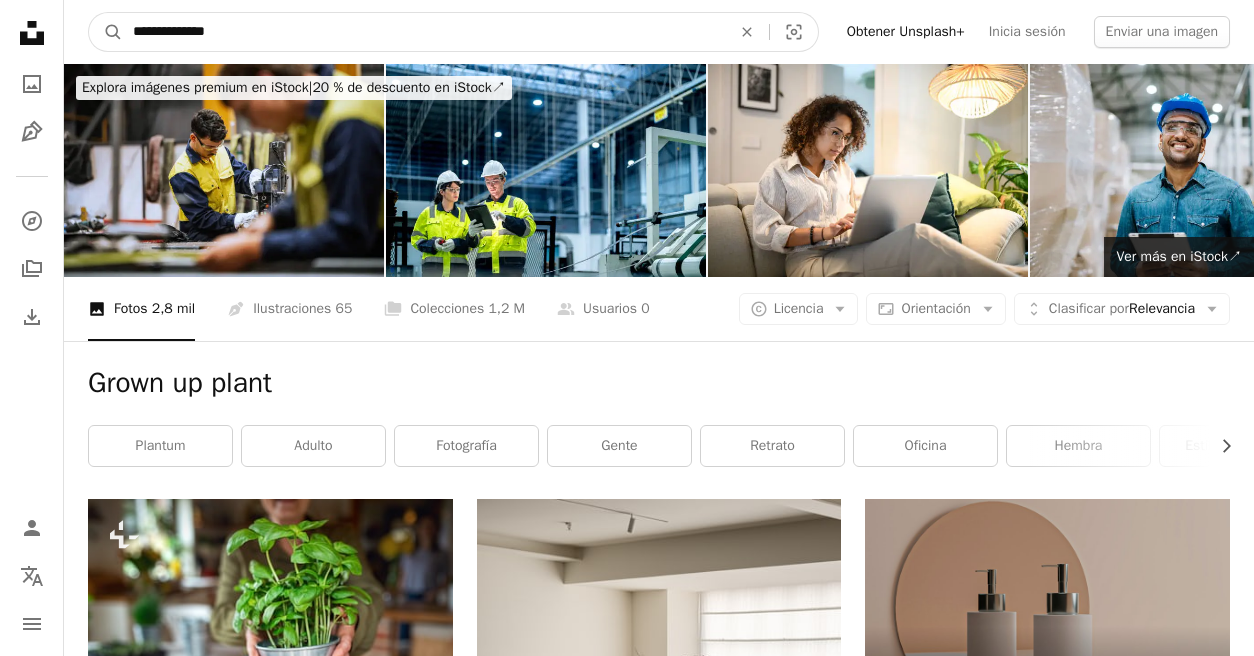 click on "**********" at bounding box center (424, 32) 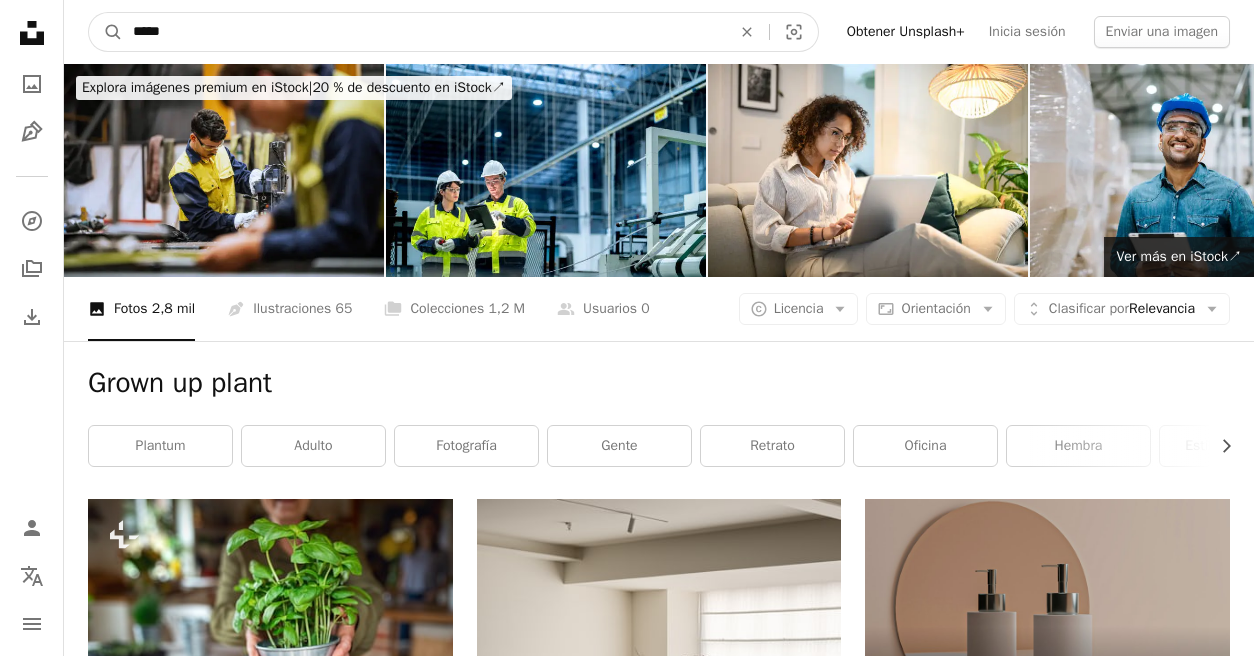 type on "*****" 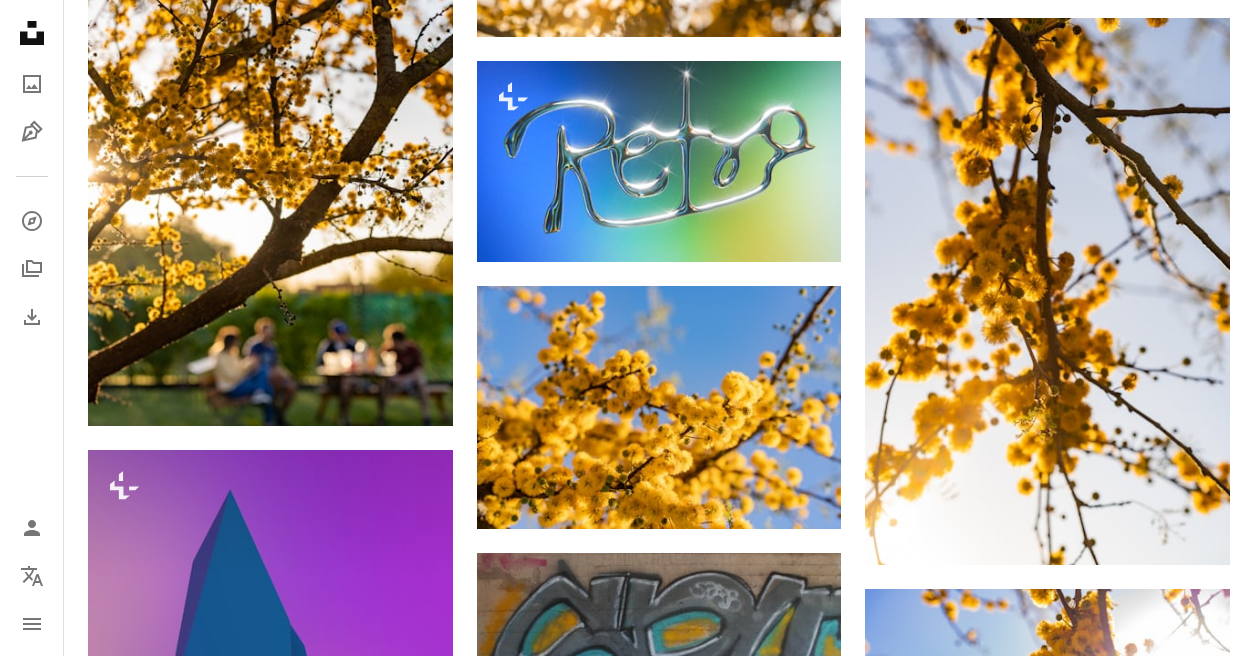 scroll, scrollTop: 0, scrollLeft: 0, axis: both 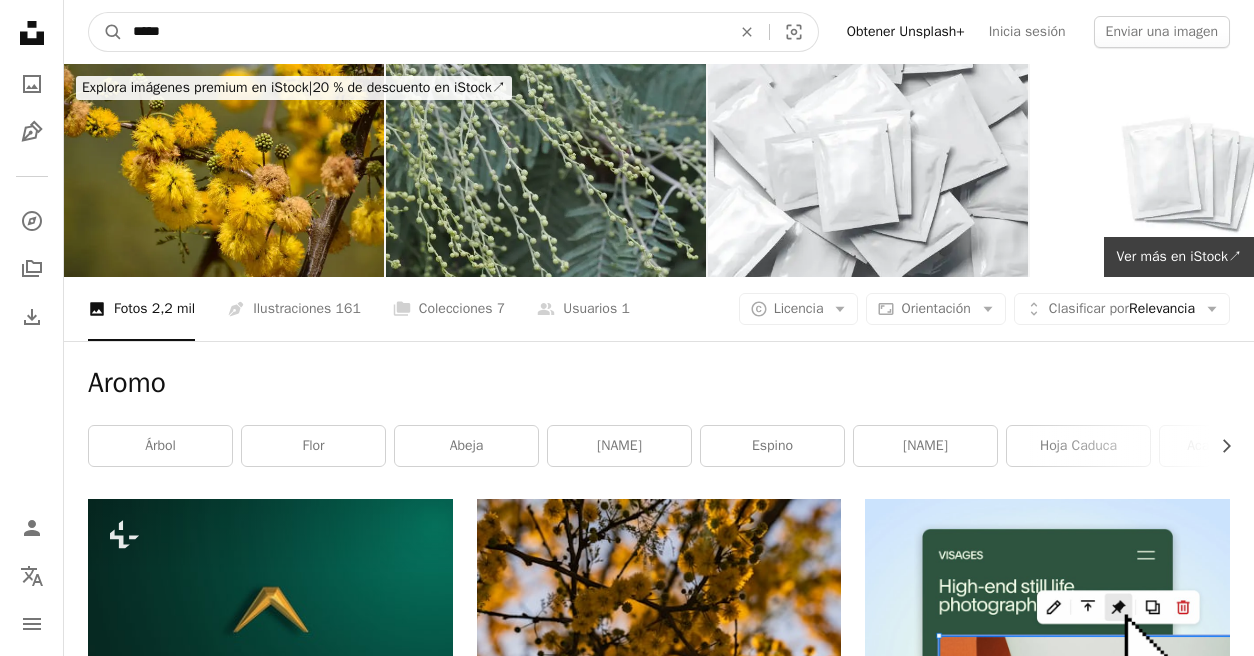 click on "*****" at bounding box center (424, 32) 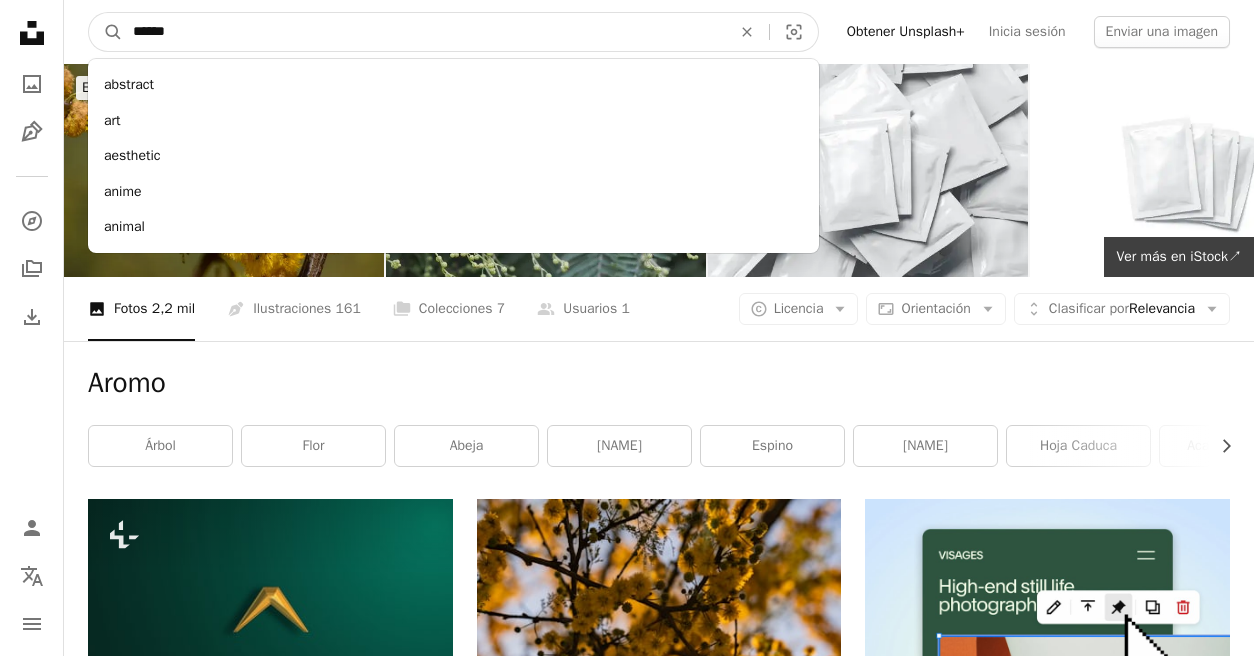 type on "******" 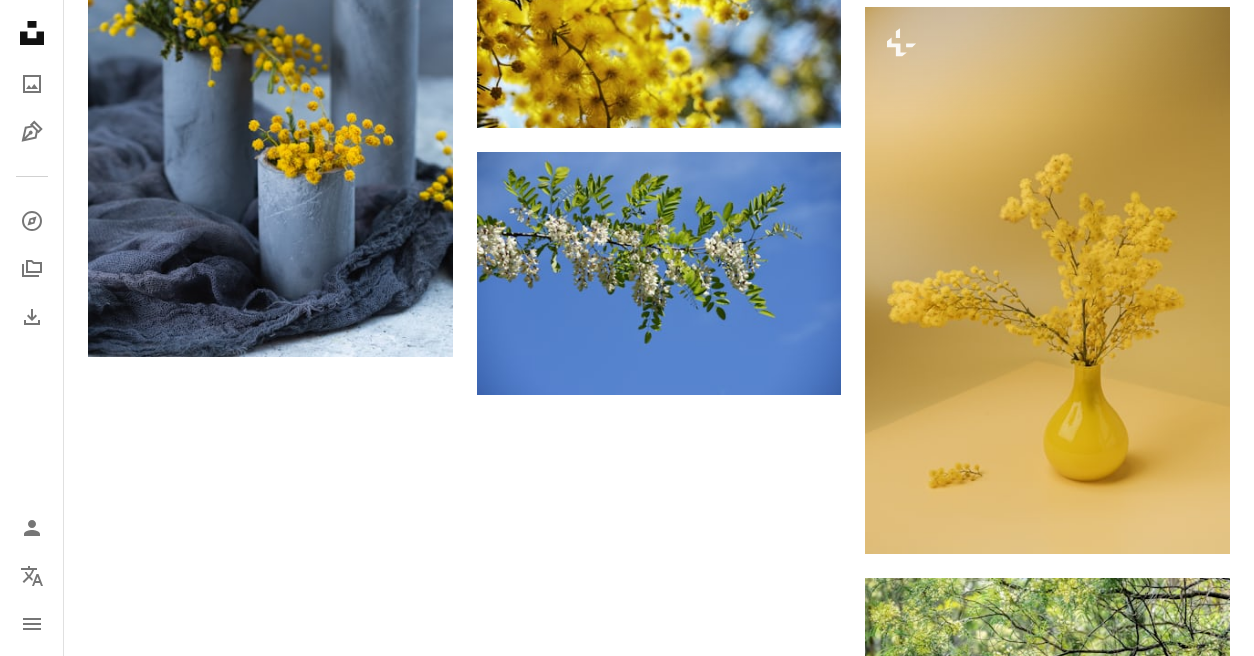 scroll, scrollTop: 2424, scrollLeft: 0, axis: vertical 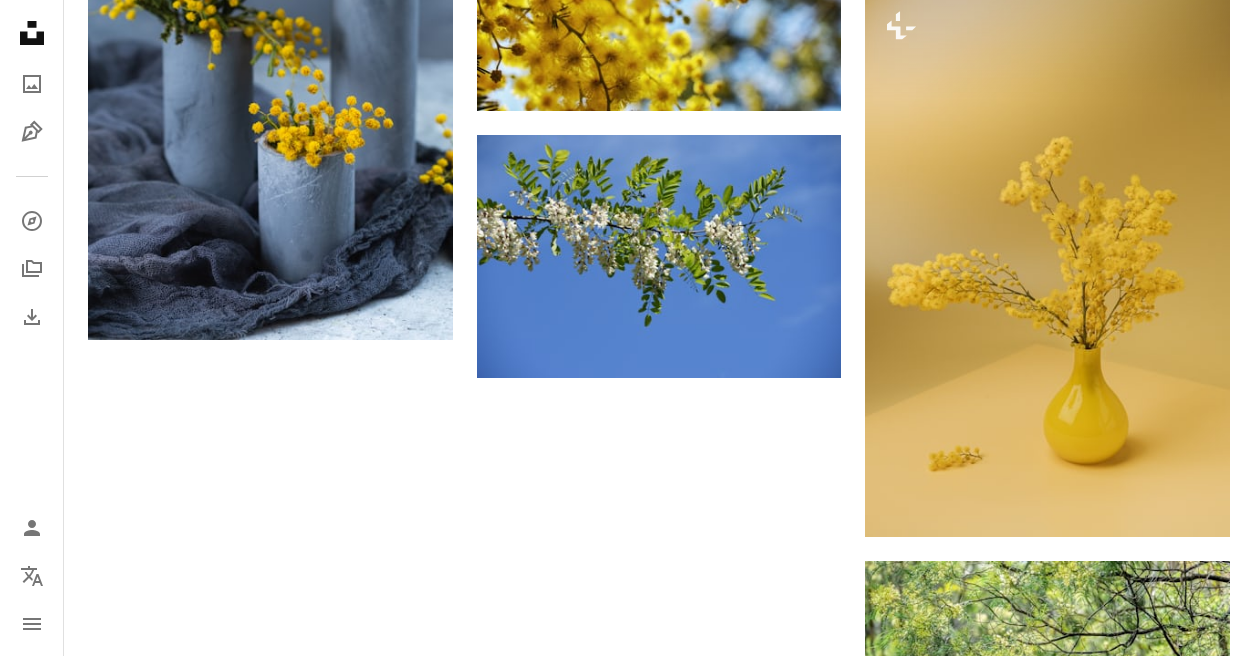 click on "Cargar más" at bounding box center [659, 1080] 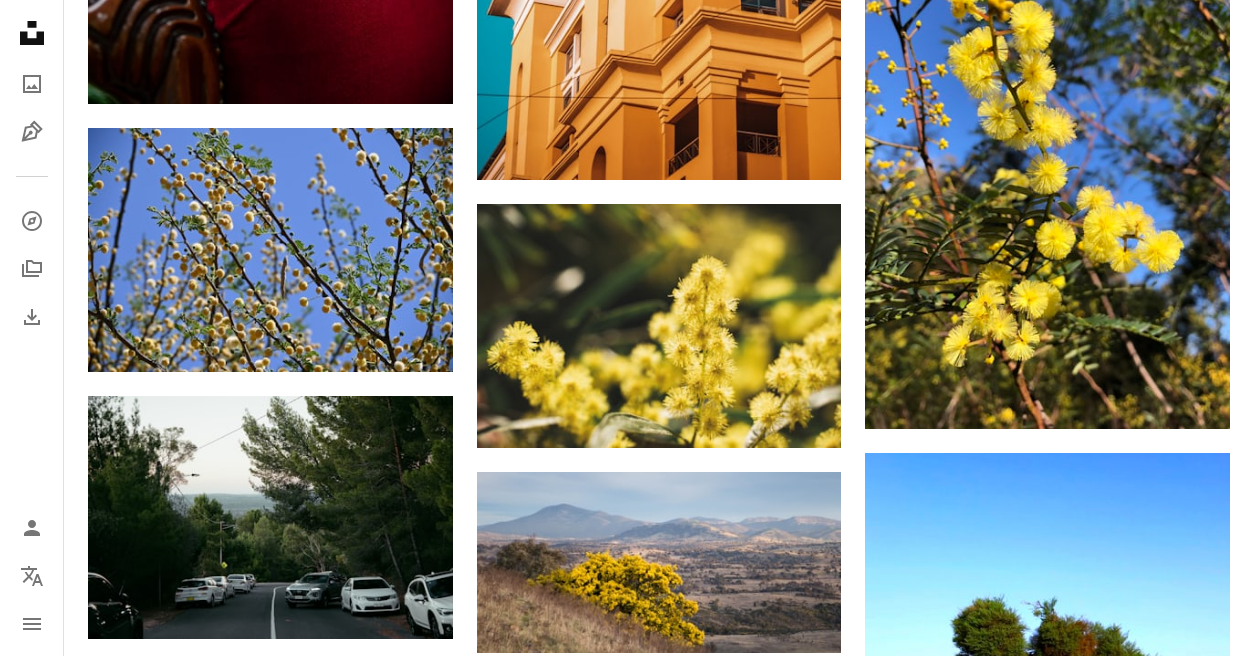 scroll, scrollTop: 8134, scrollLeft: 0, axis: vertical 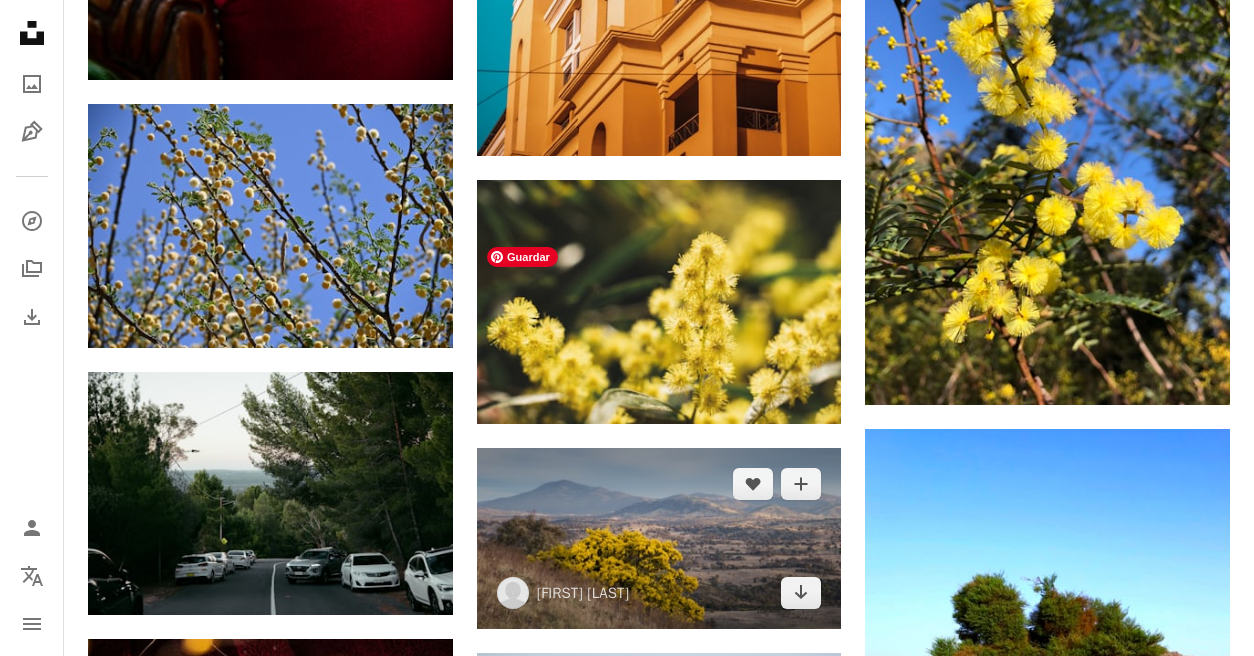 click at bounding box center (659, 538) 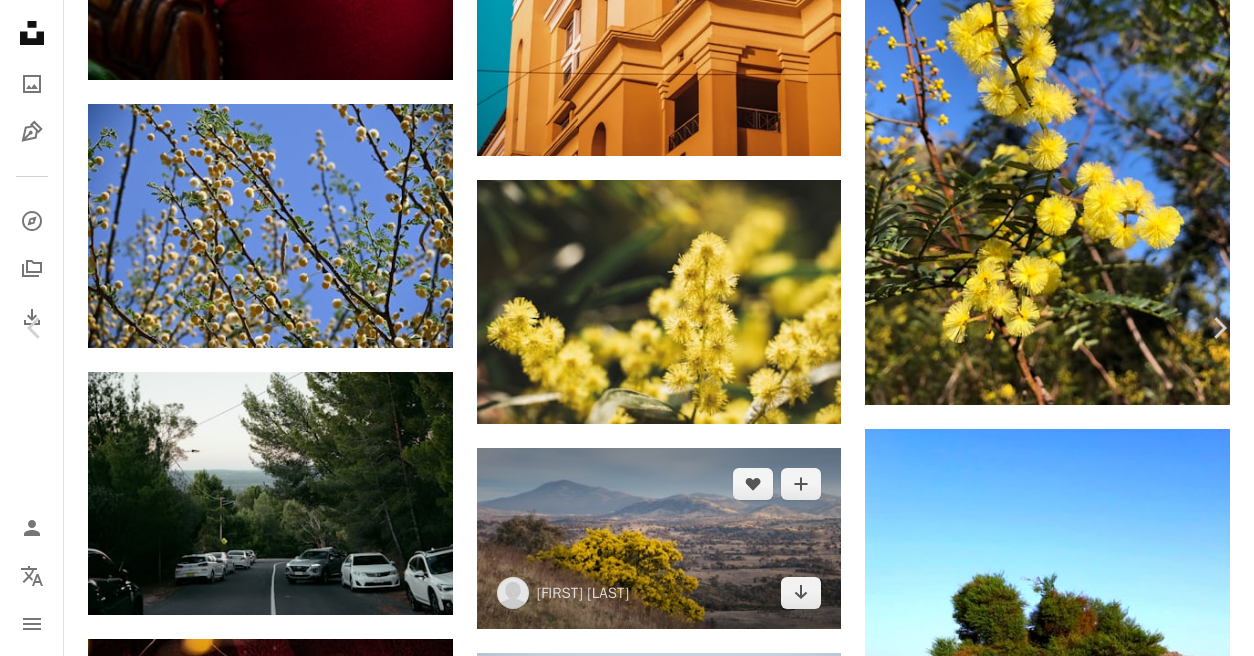 scroll, scrollTop: 1174, scrollLeft: 0, axis: vertical 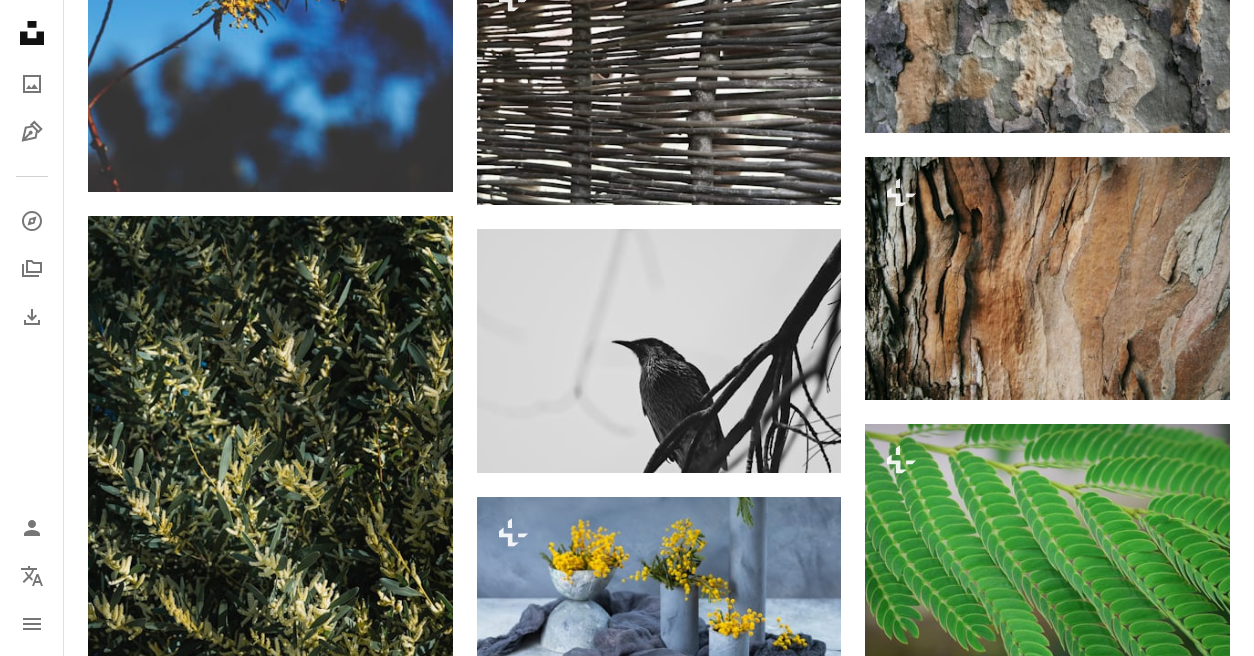 click at bounding box center [1047, 1501] 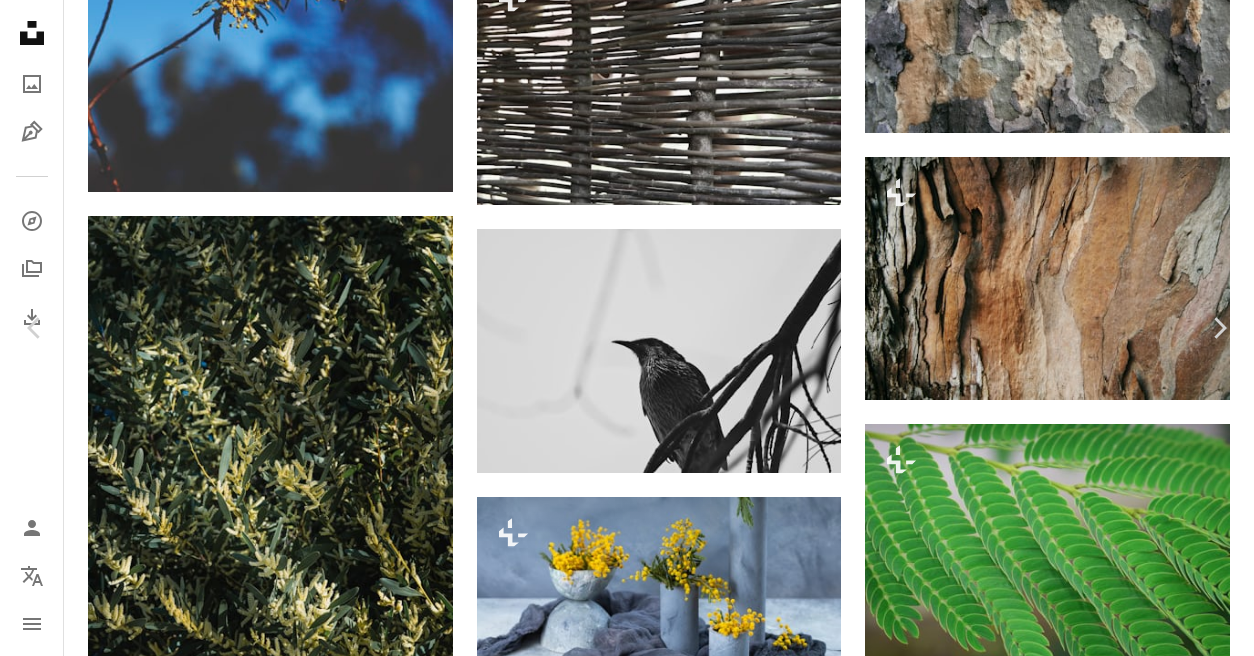 click on "Descargar gratis" at bounding box center [1048, 4624] 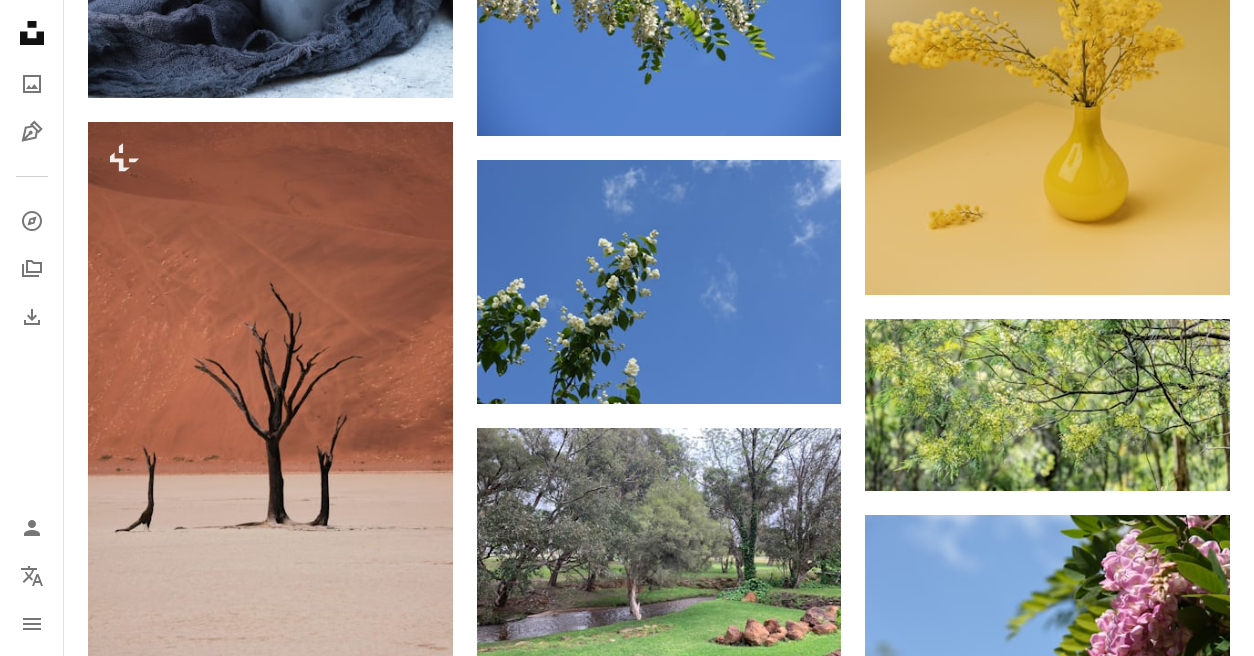 scroll, scrollTop: 0, scrollLeft: 0, axis: both 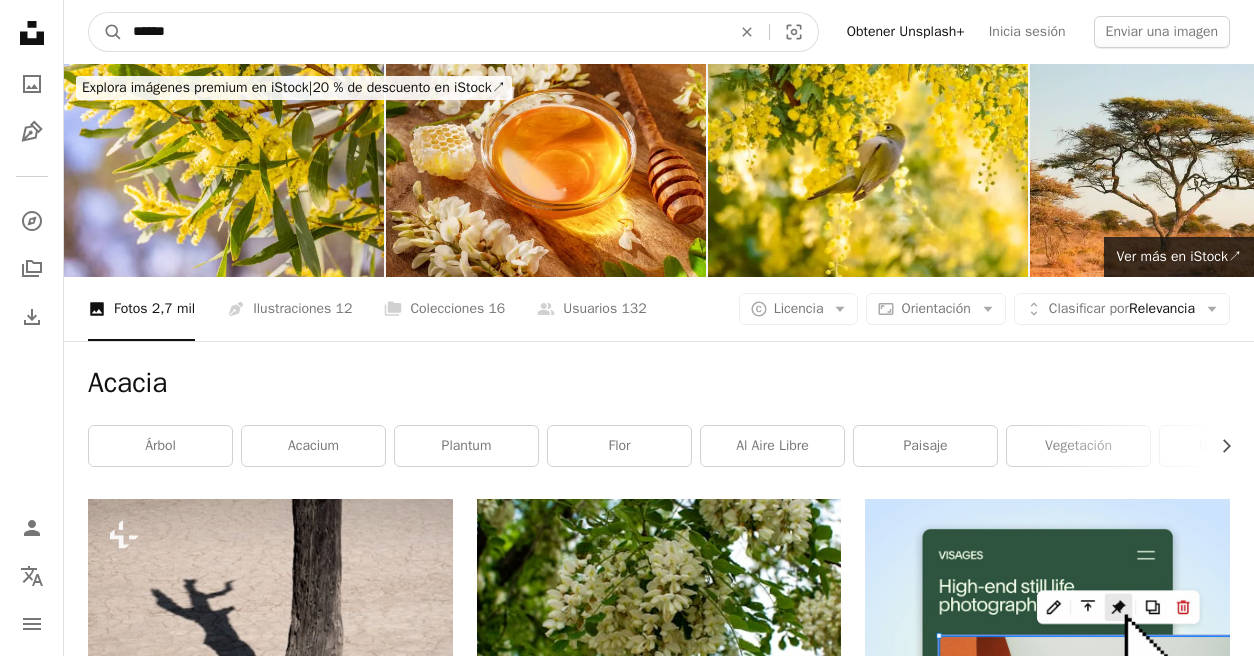 click on "******" at bounding box center (424, 32) 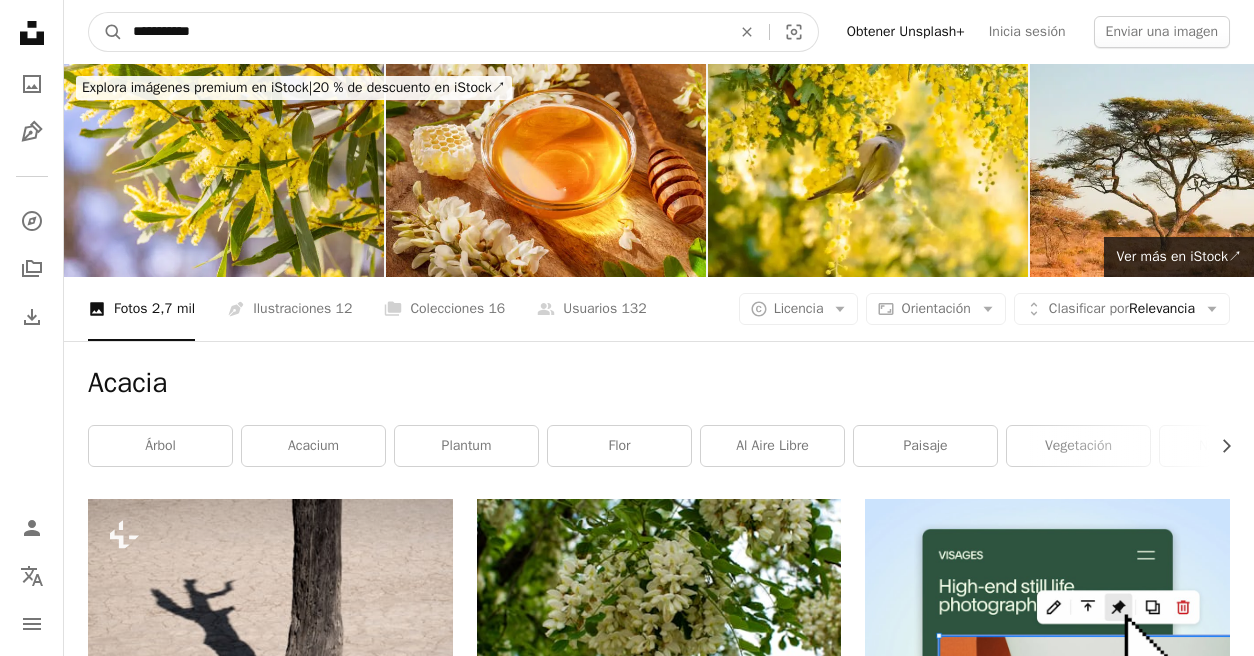 type on "**********" 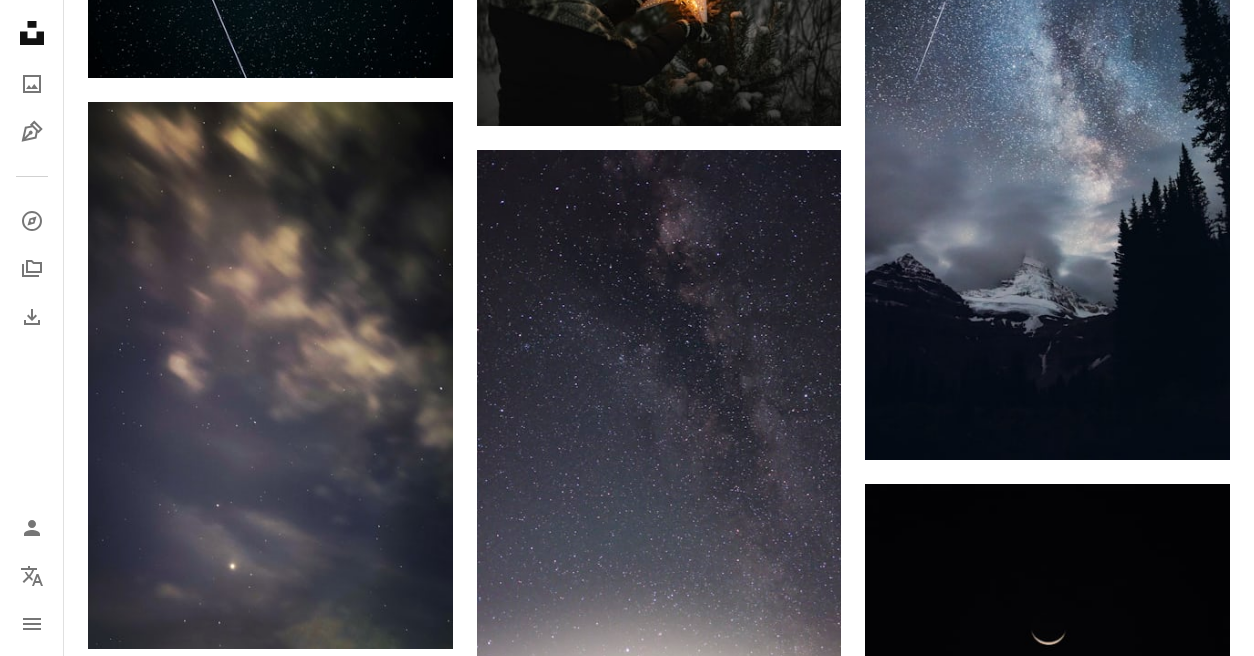 scroll, scrollTop: 2323, scrollLeft: 0, axis: vertical 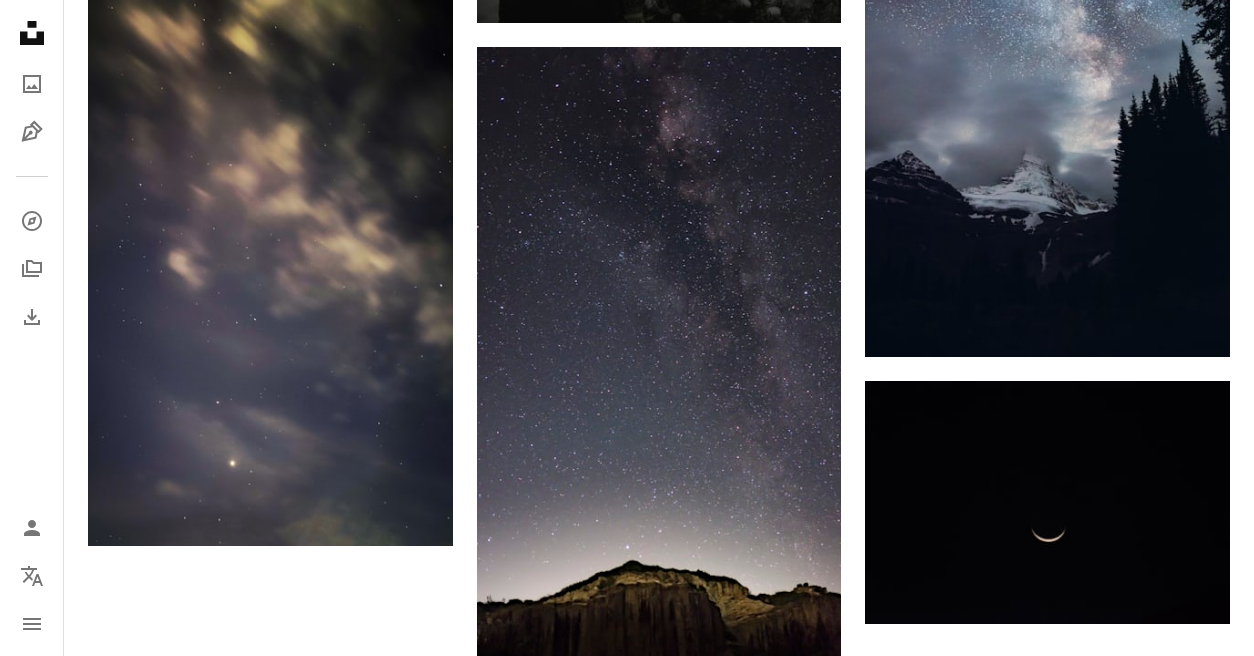 click on "Cargar más" at bounding box center [659, 775] 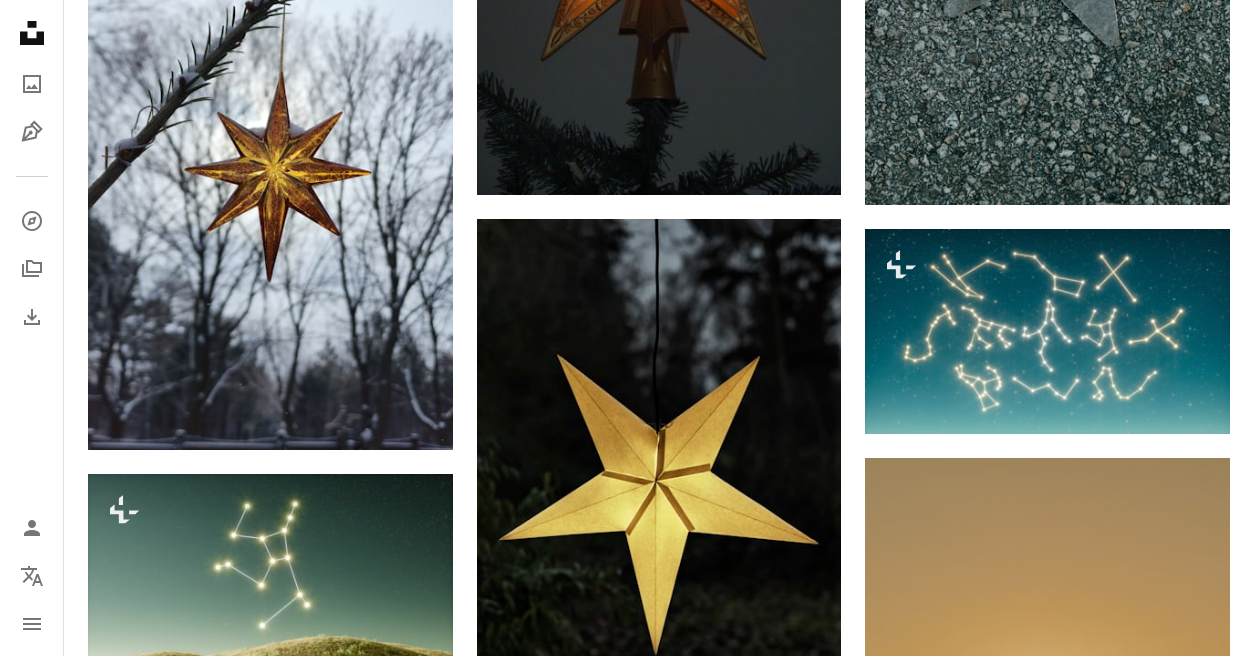 scroll, scrollTop: 12569, scrollLeft: 0, axis: vertical 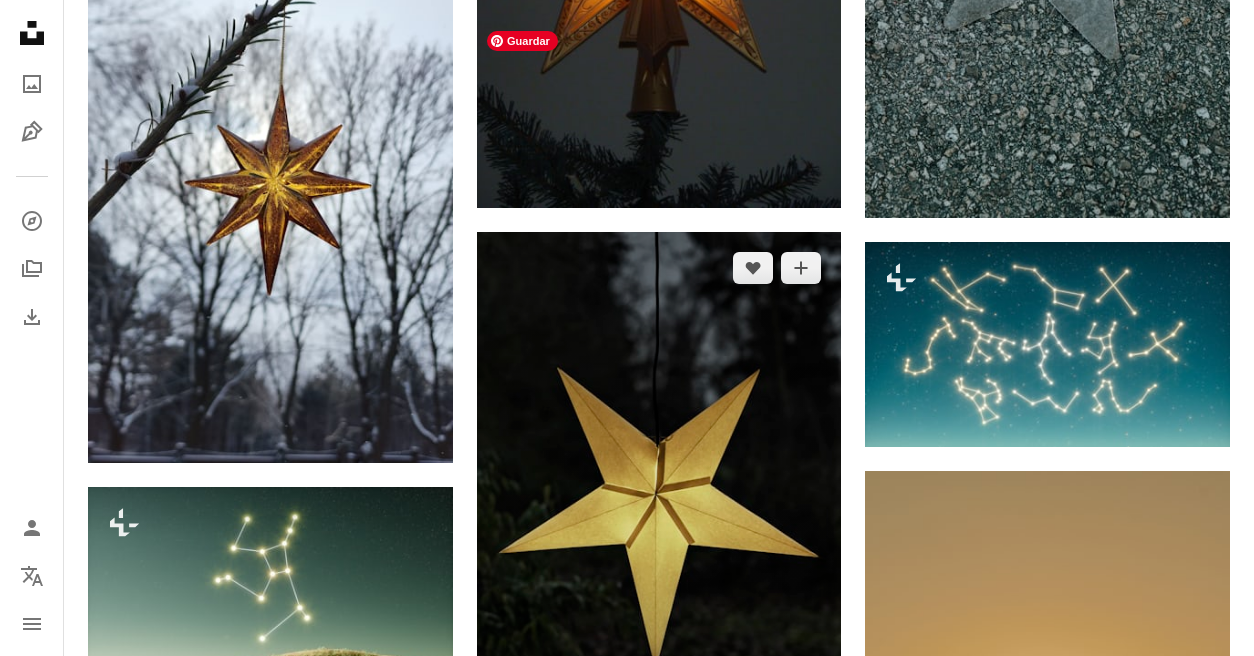 click at bounding box center [659, 505] 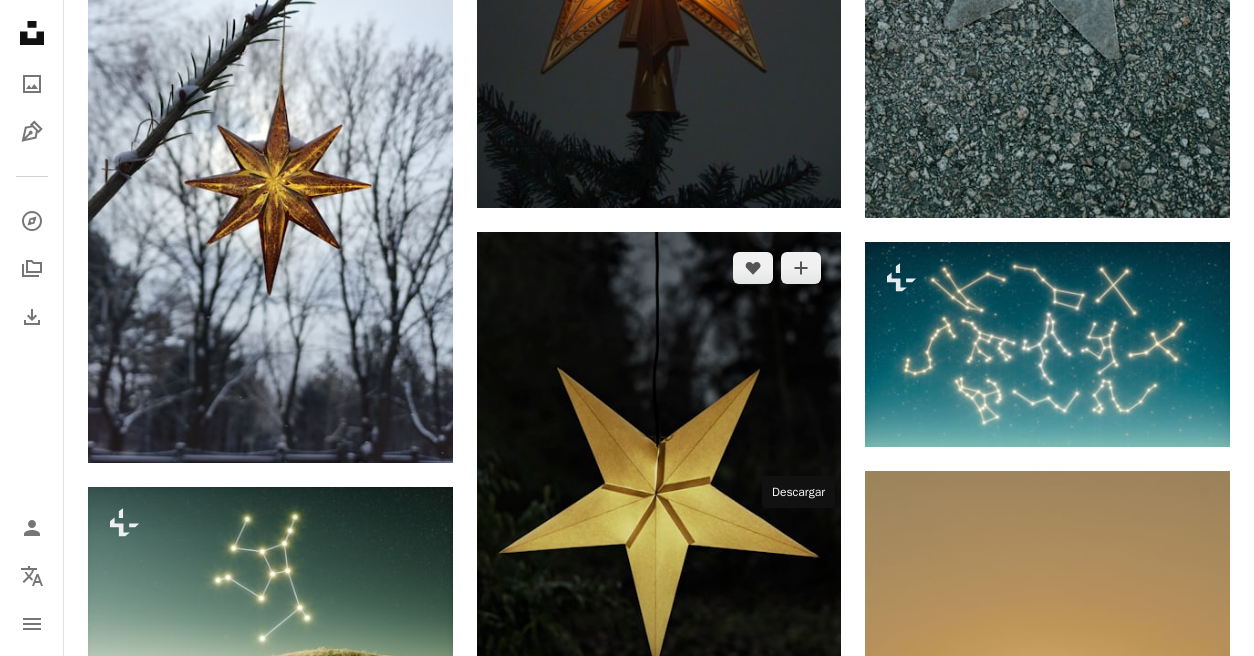 click on "Arrow pointing down" 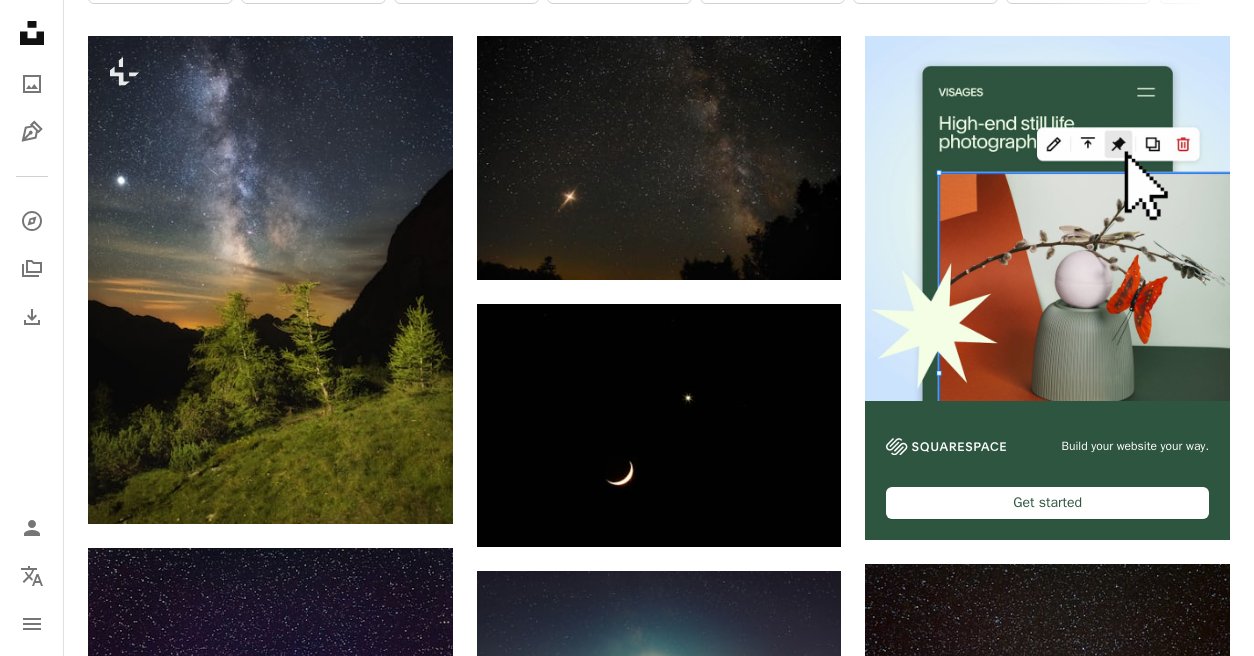 scroll, scrollTop: 0, scrollLeft: 0, axis: both 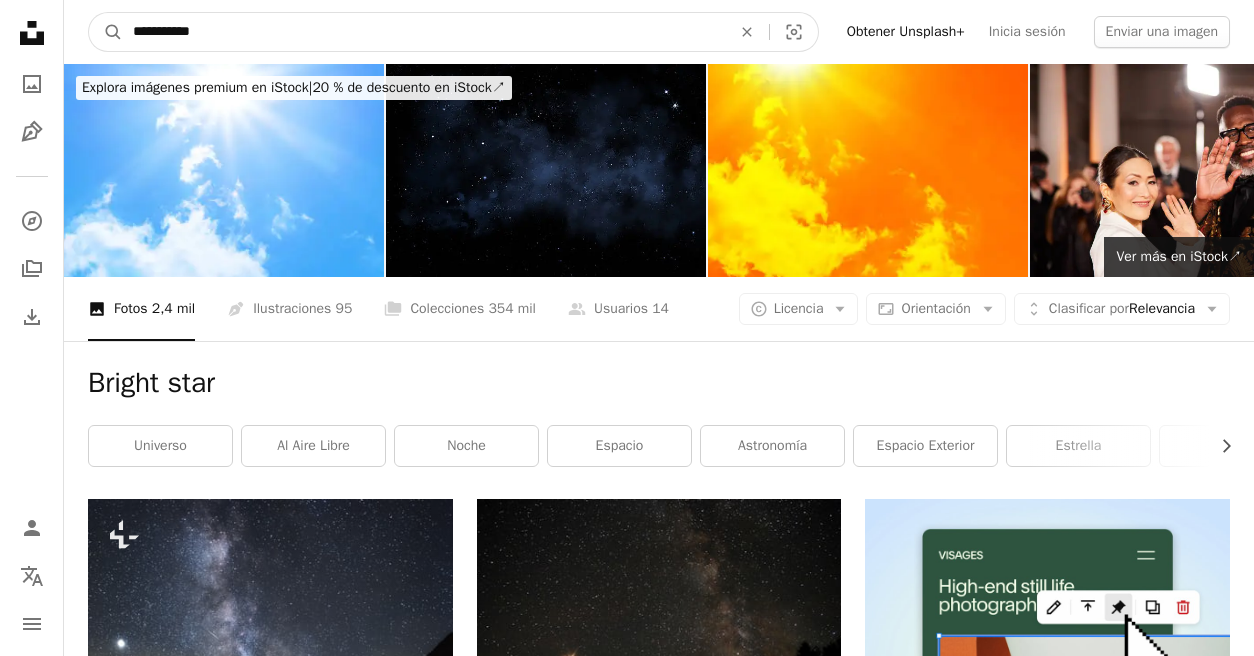 click on "**********" at bounding box center (424, 32) 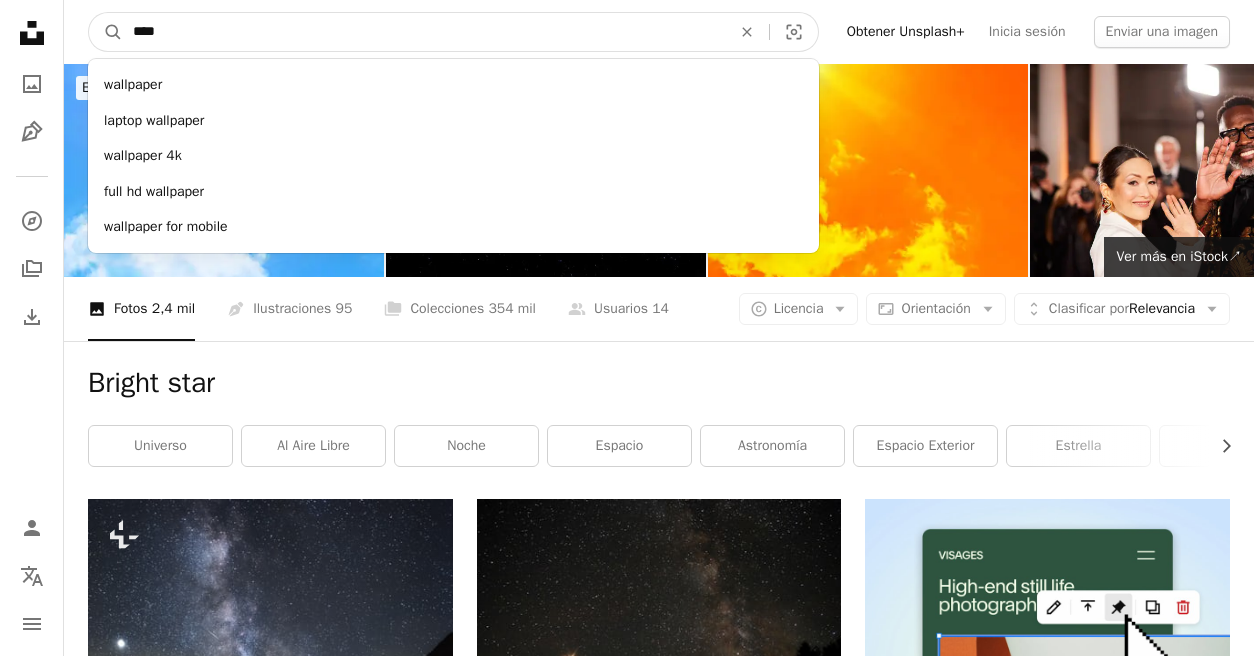 type on "****" 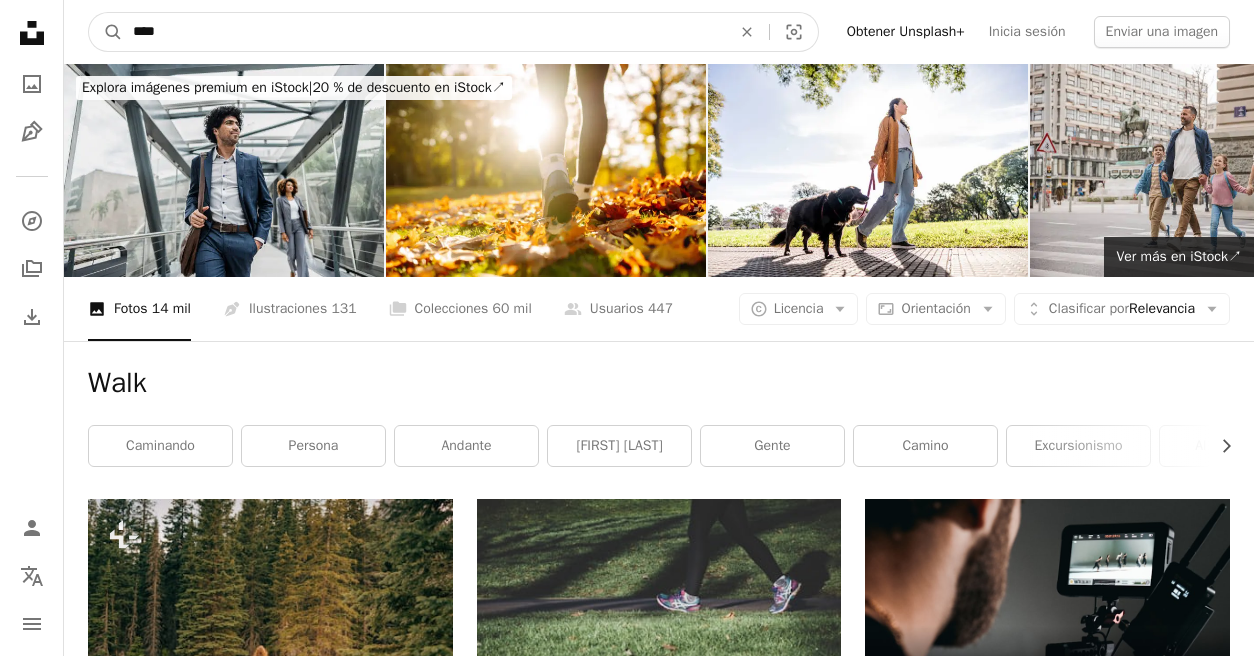 click on "****" at bounding box center (424, 32) 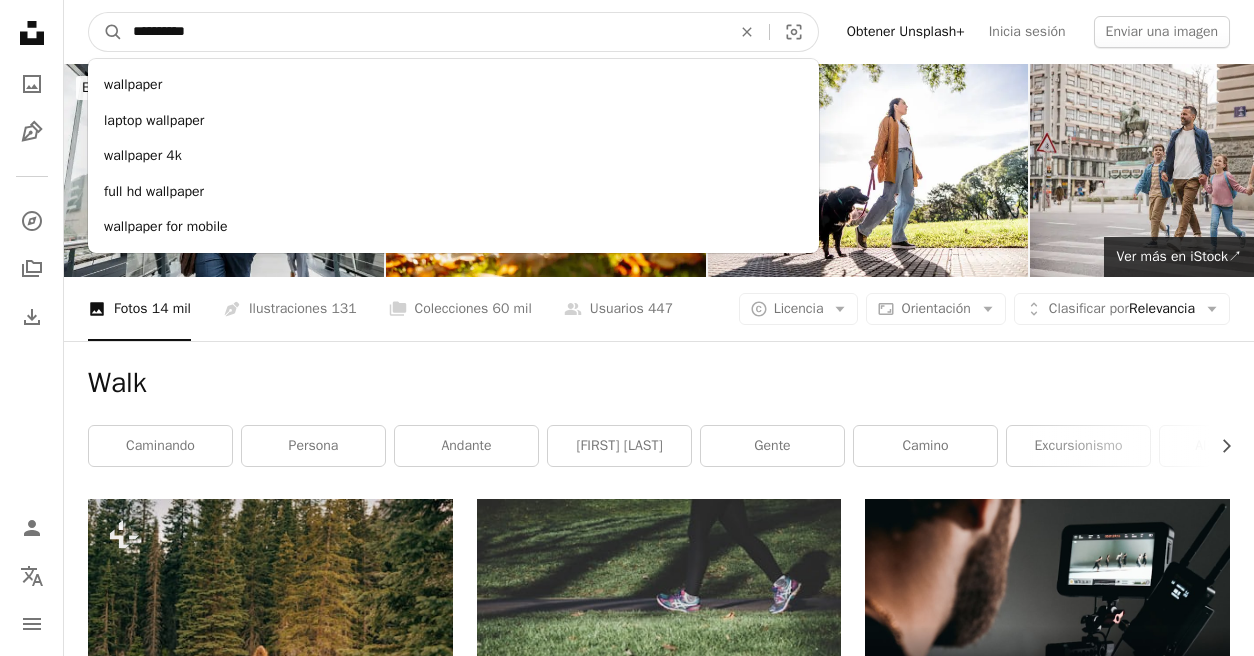 type on "**********" 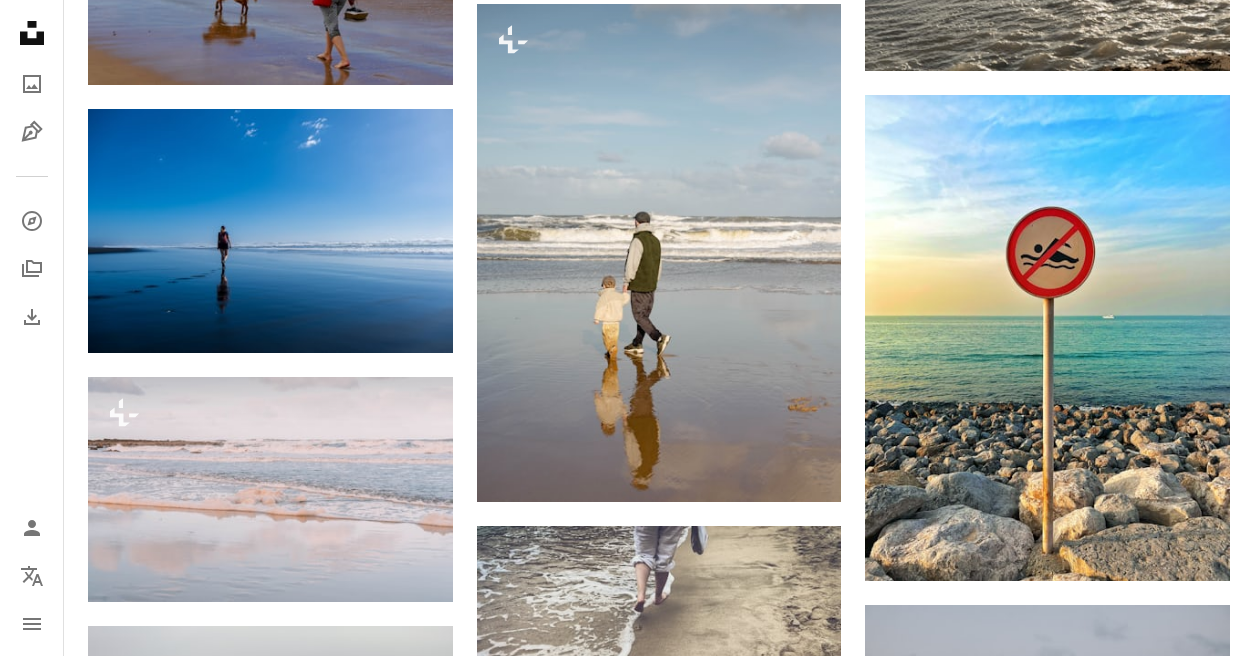 scroll, scrollTop: 2218, scrollLeft: 0, axis: vertical 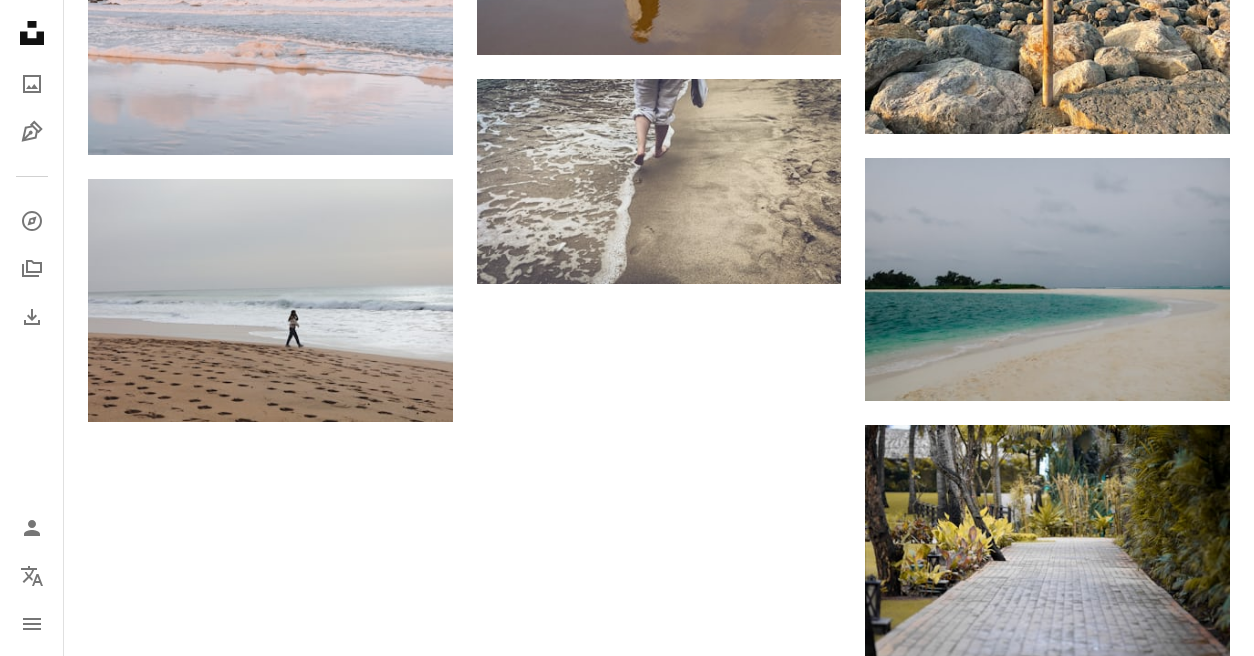 click on "Cargar más" at bounding box center [659, 1008] 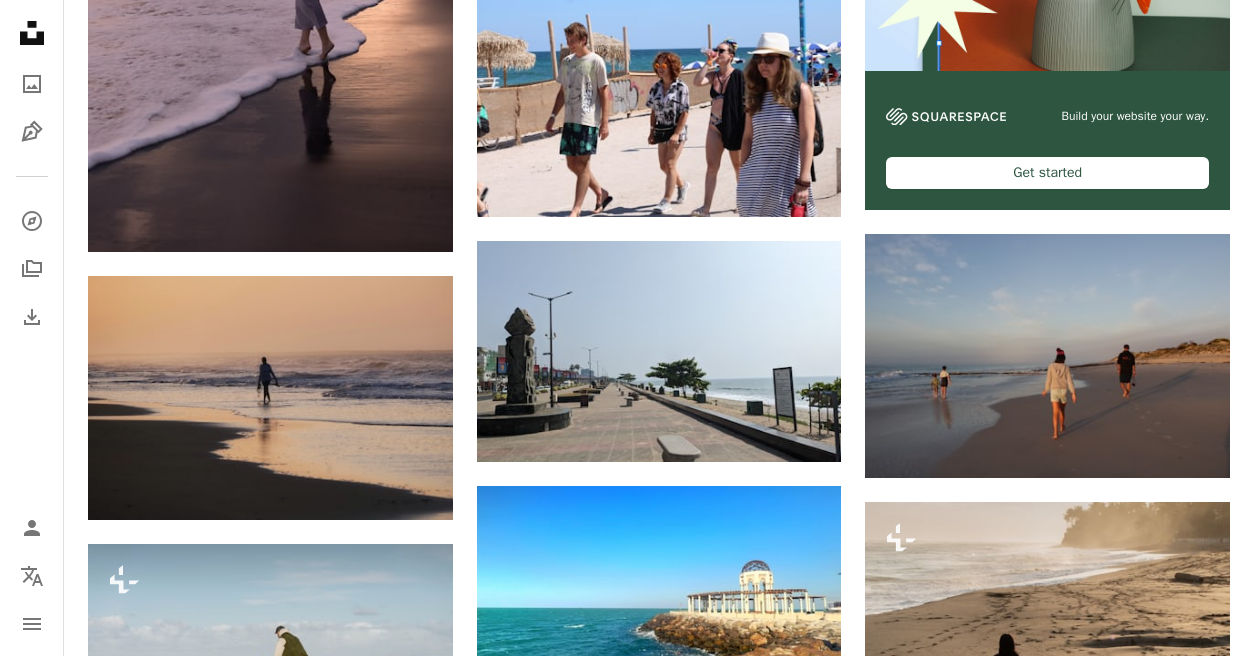 scroll, scrollTop: 0, scrollLeft: 0, axis: both 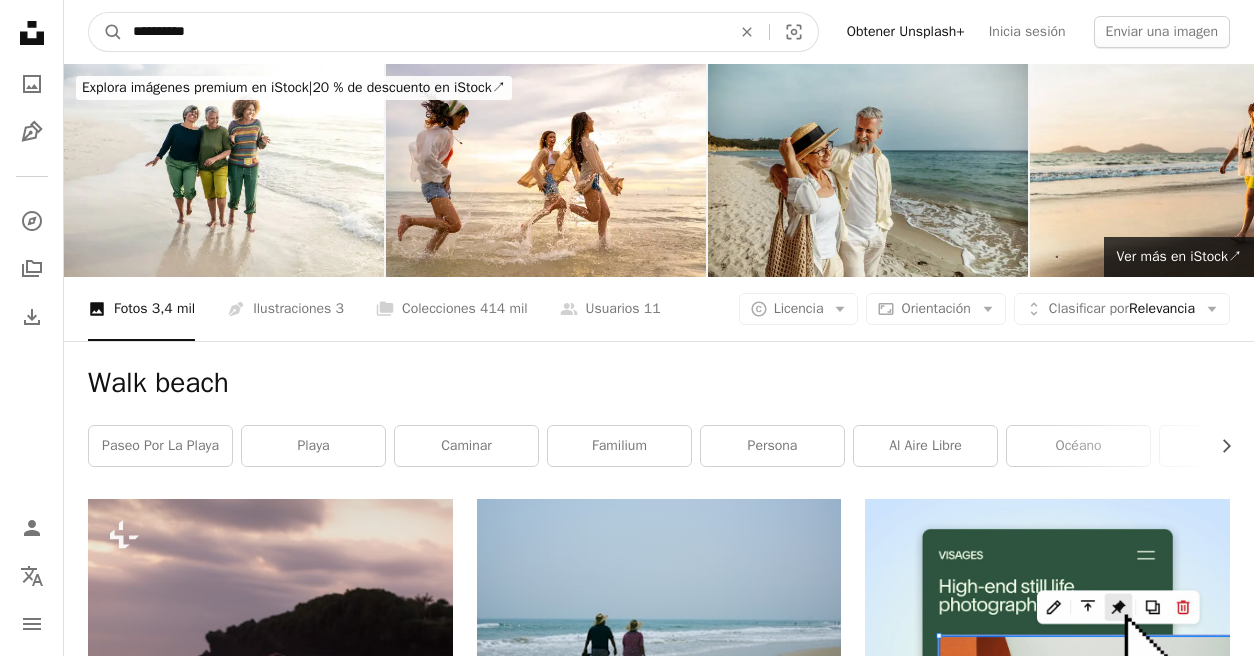 click on "**********" at bounding box center (424, 32) 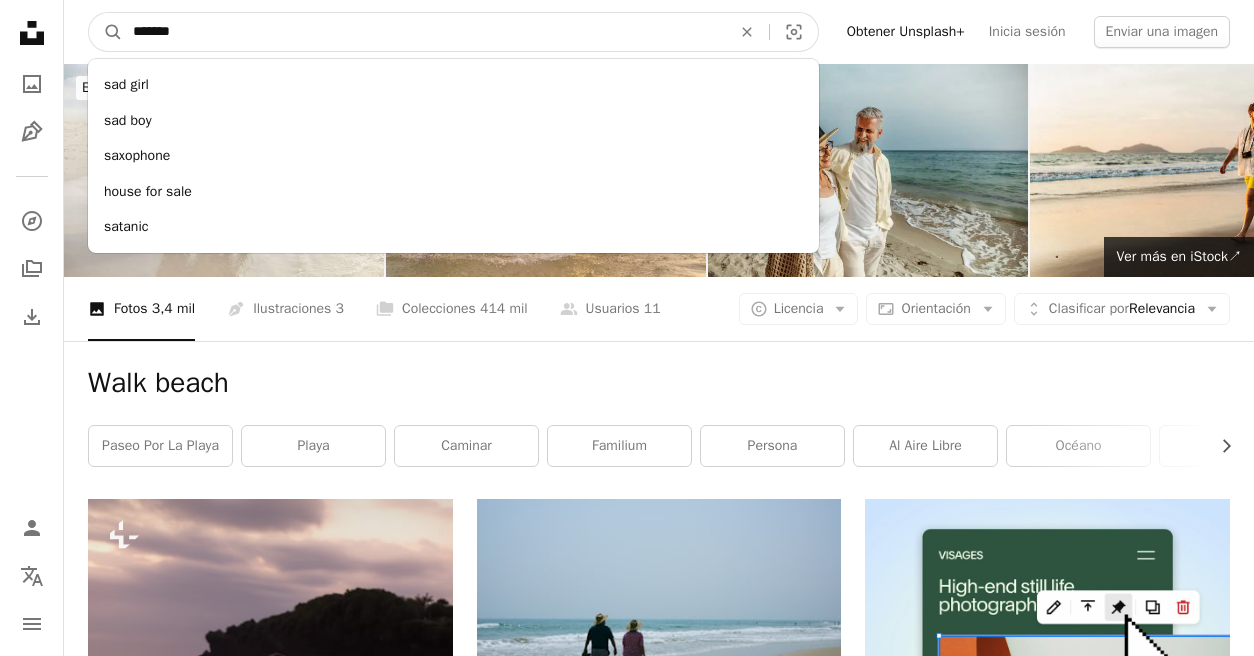 type on "*******" 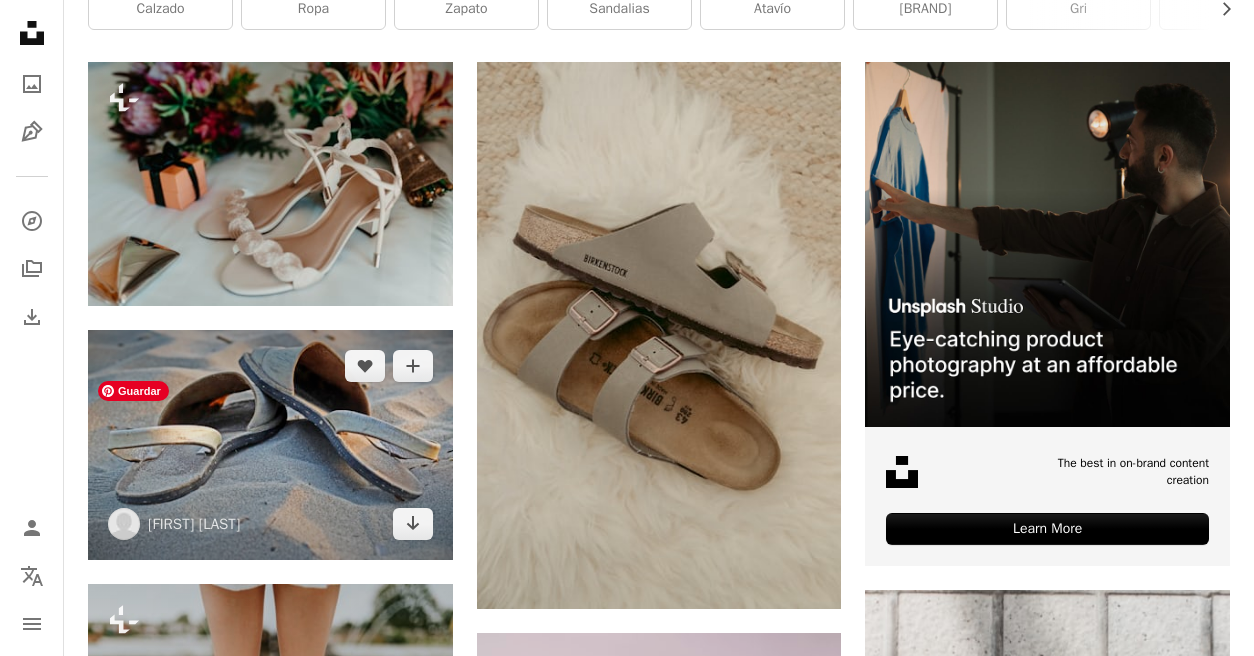 scroll, scrollTop: 433, scrollLeft: 0, axis: vertical 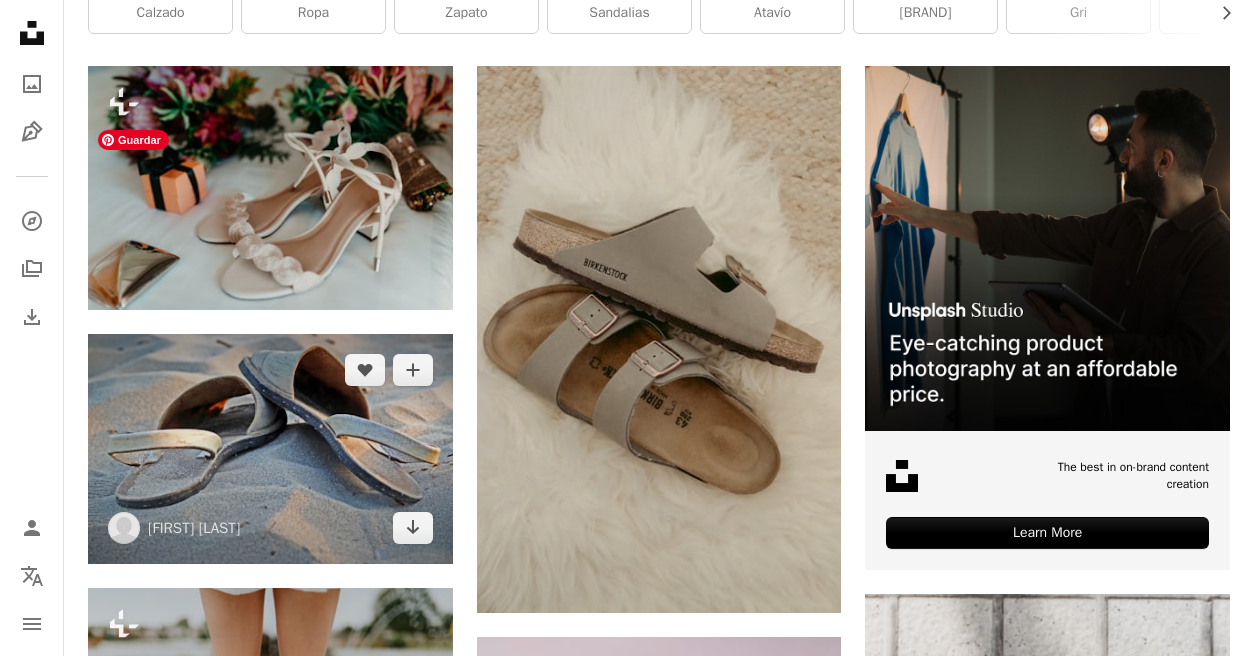 click at bounding box center (270, 449) 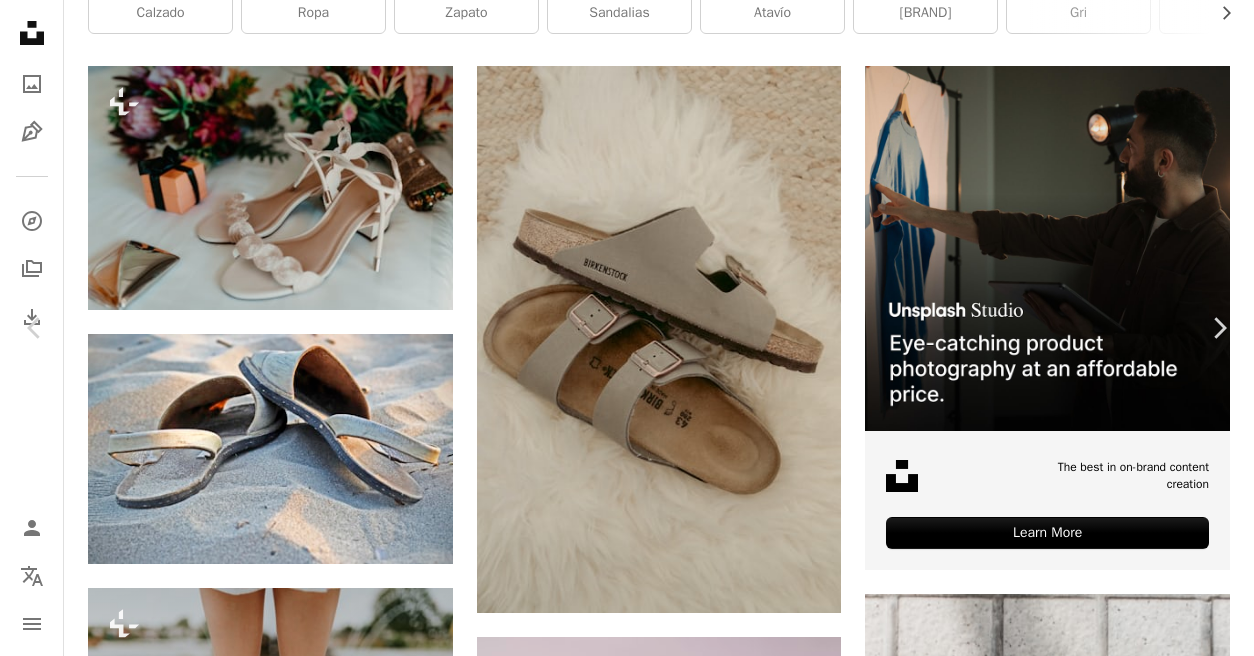 scroll, scrollTop: 1994, scrollLeft: 0, axis: vertical 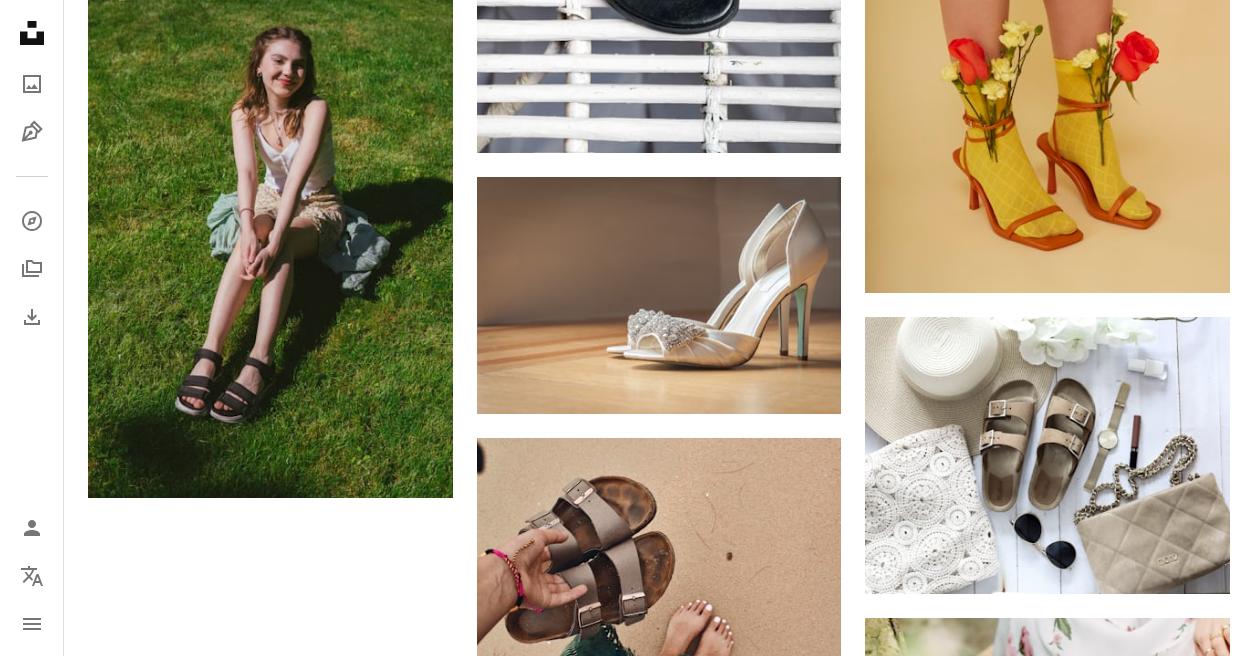 click on "Cargar más" at bounding box center (659, 1245) 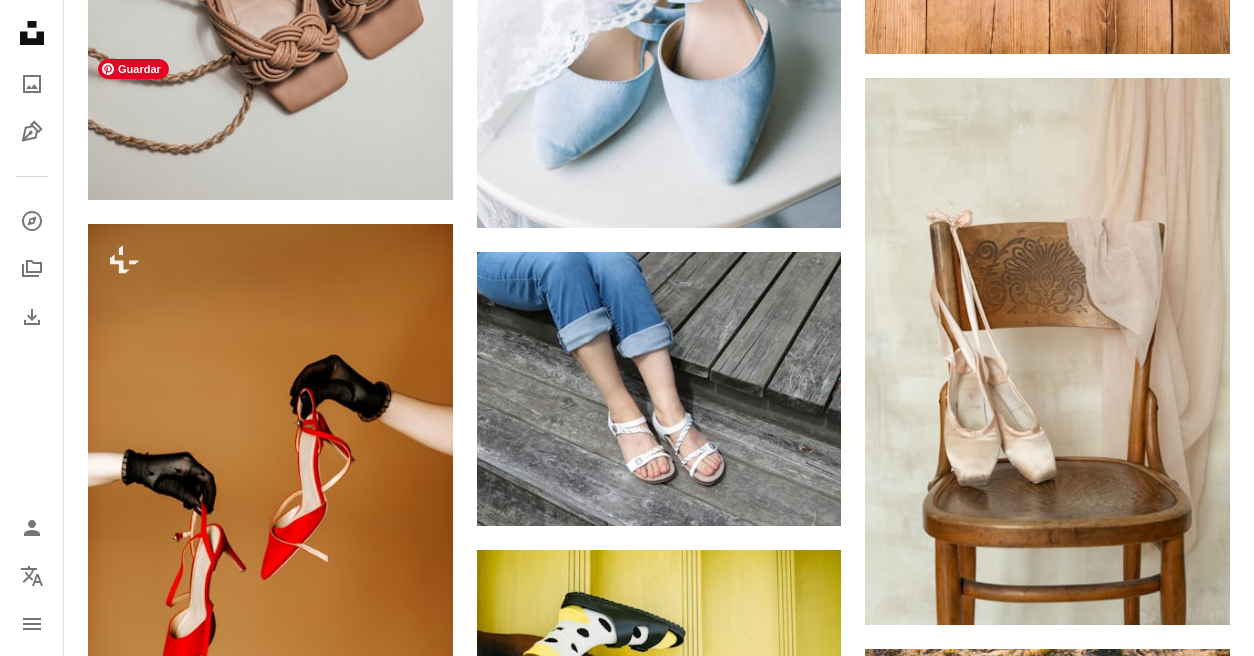 scroll, scrollTop: 6887, scrollLeft: 0, axis: vertical 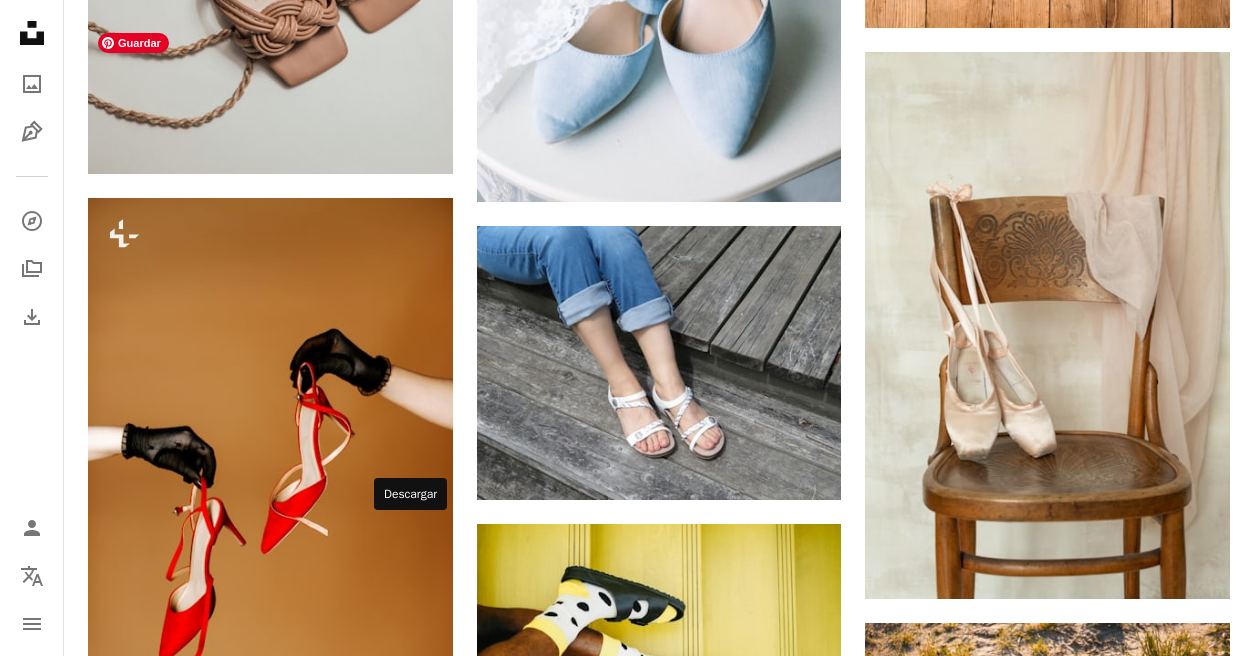 click on "Arrow pointing down" 